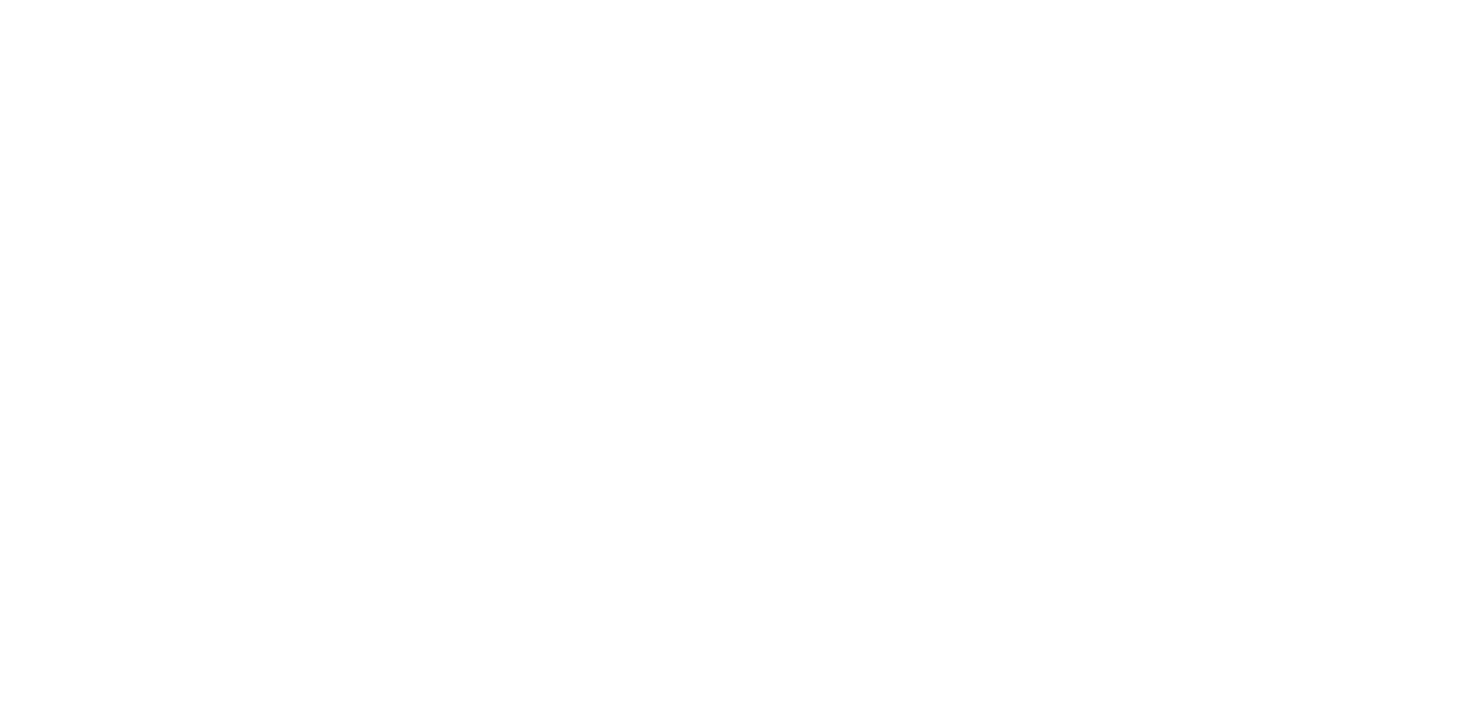 scroll, scrollTop: 0, scrollLeft: 0, axis: both 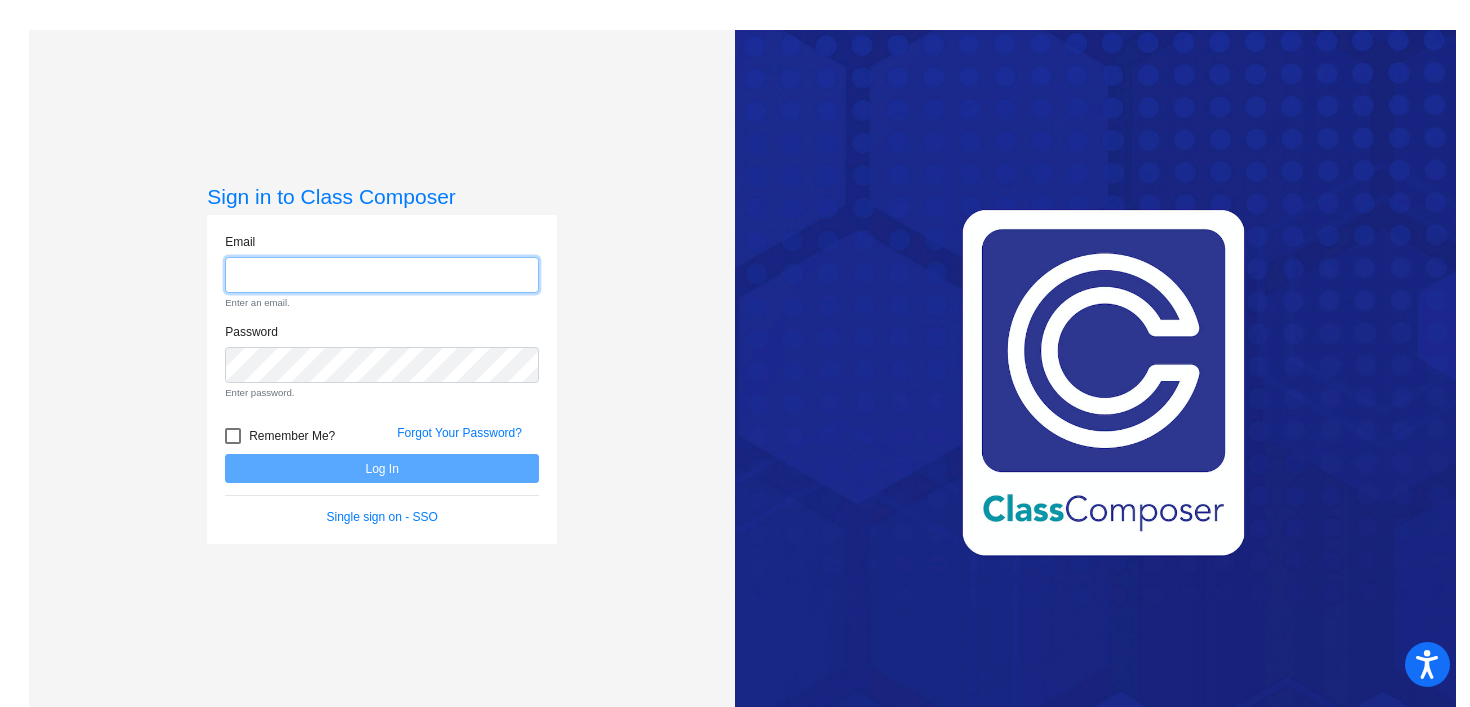 type on "[EMAIL_ADDRESS][DOMAIN_NAME]" 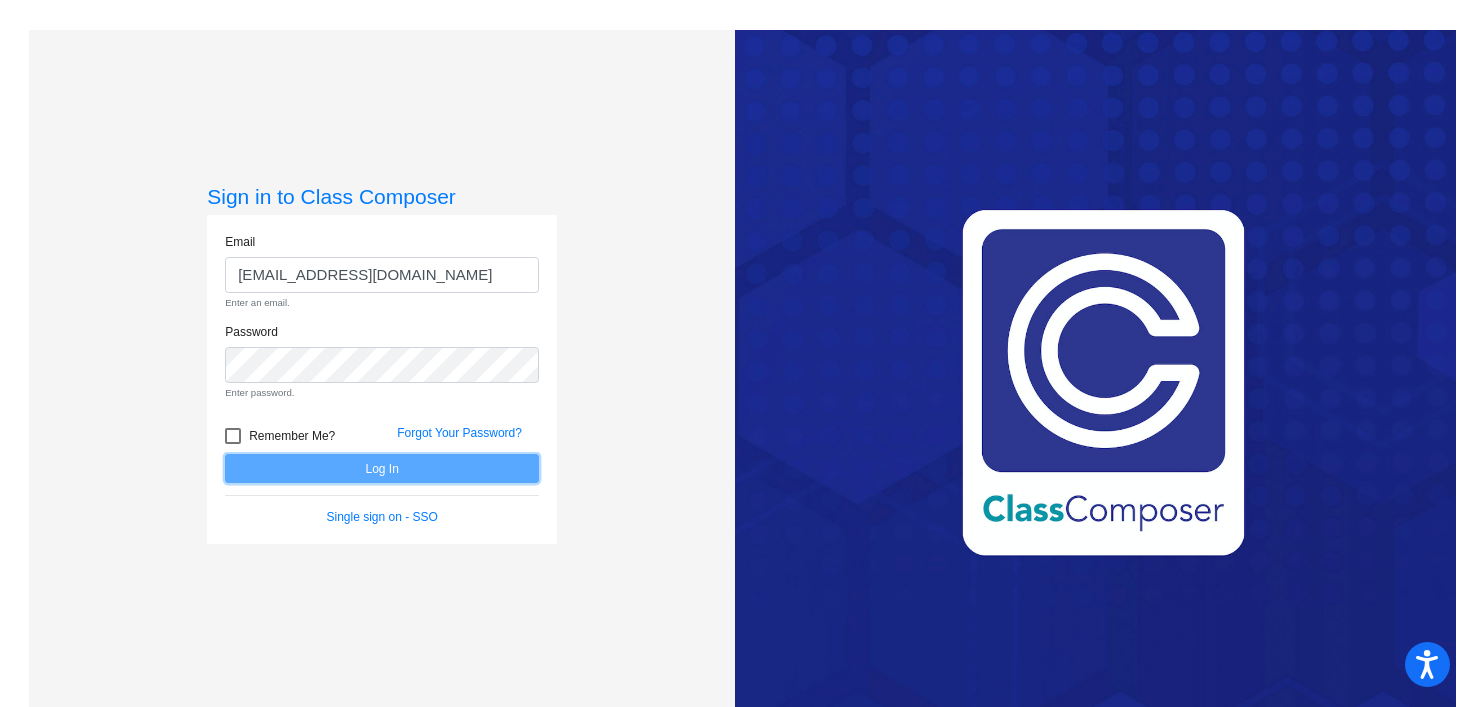 click on "Email [EMAIL_ADDRESS][DOMAIN_NAME] Enter an email. Password Enter password.   Remember Me? Forgot Your Password?  Log In   Single sign on - SSO" 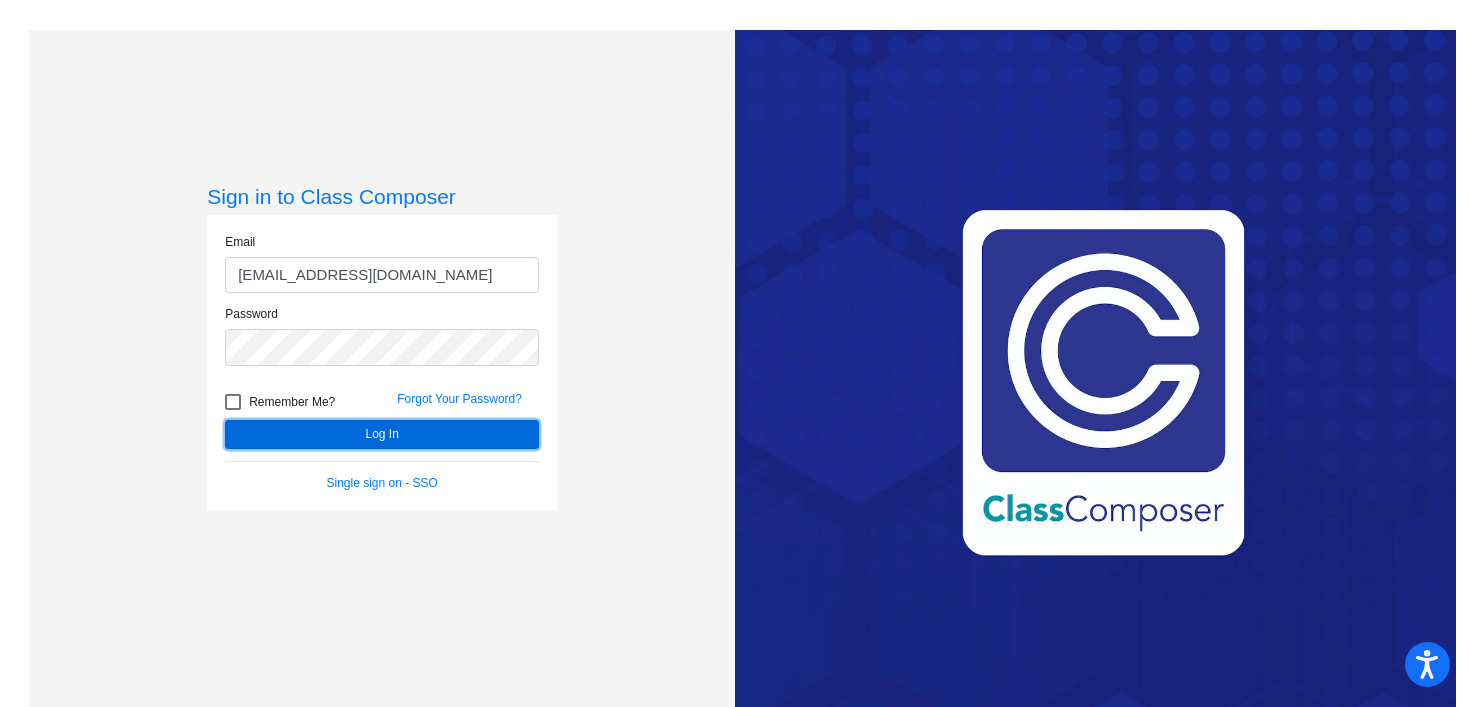 click on "Log In" 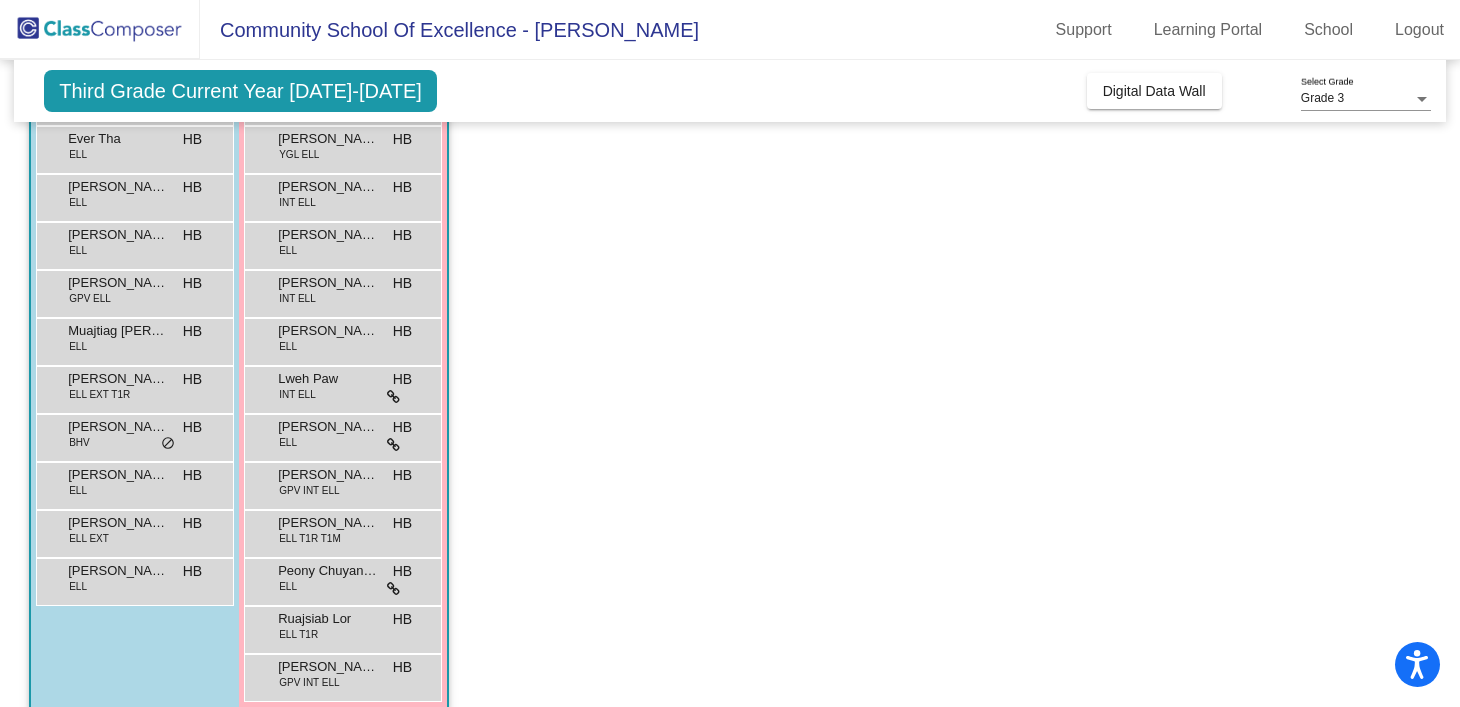 scroll, scrollTop: 413, scrollLeft: 0, axis: vertical 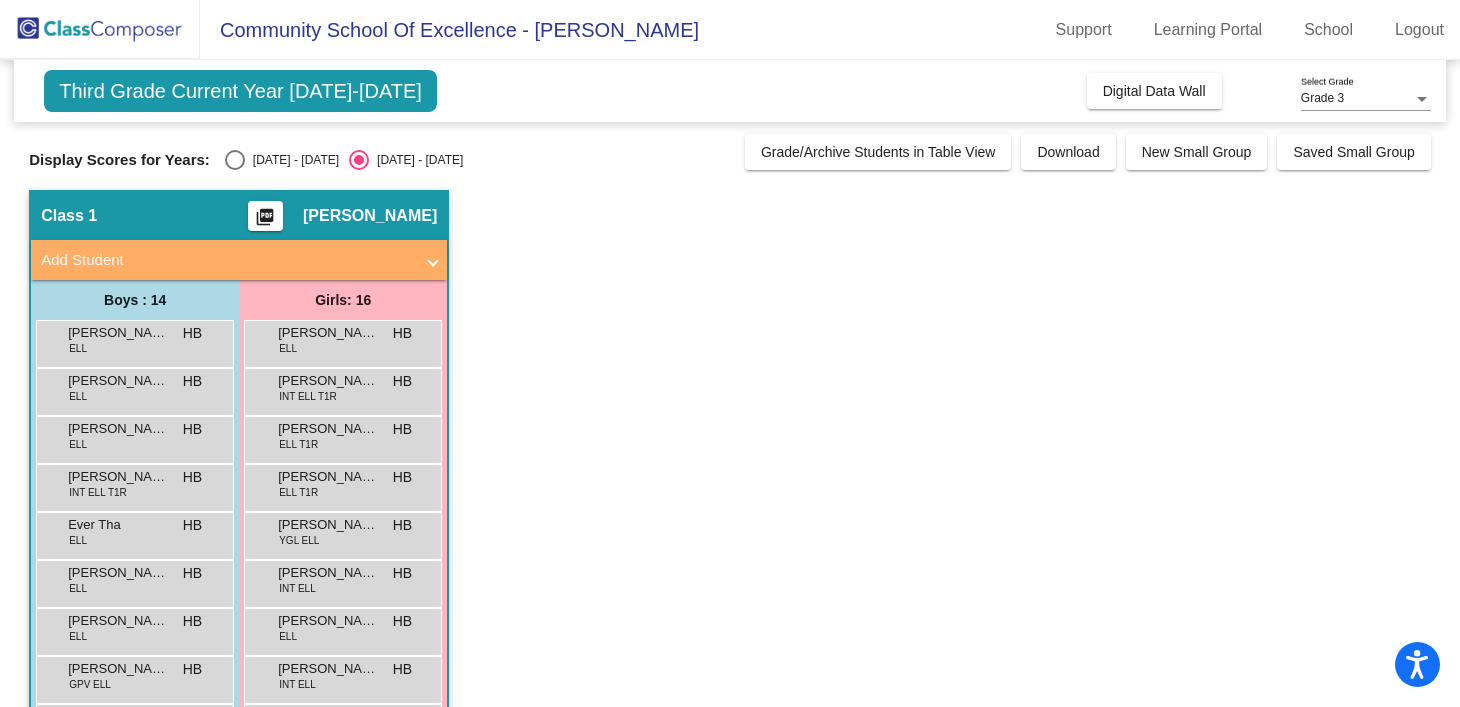 click at bounding box center [235, 160] 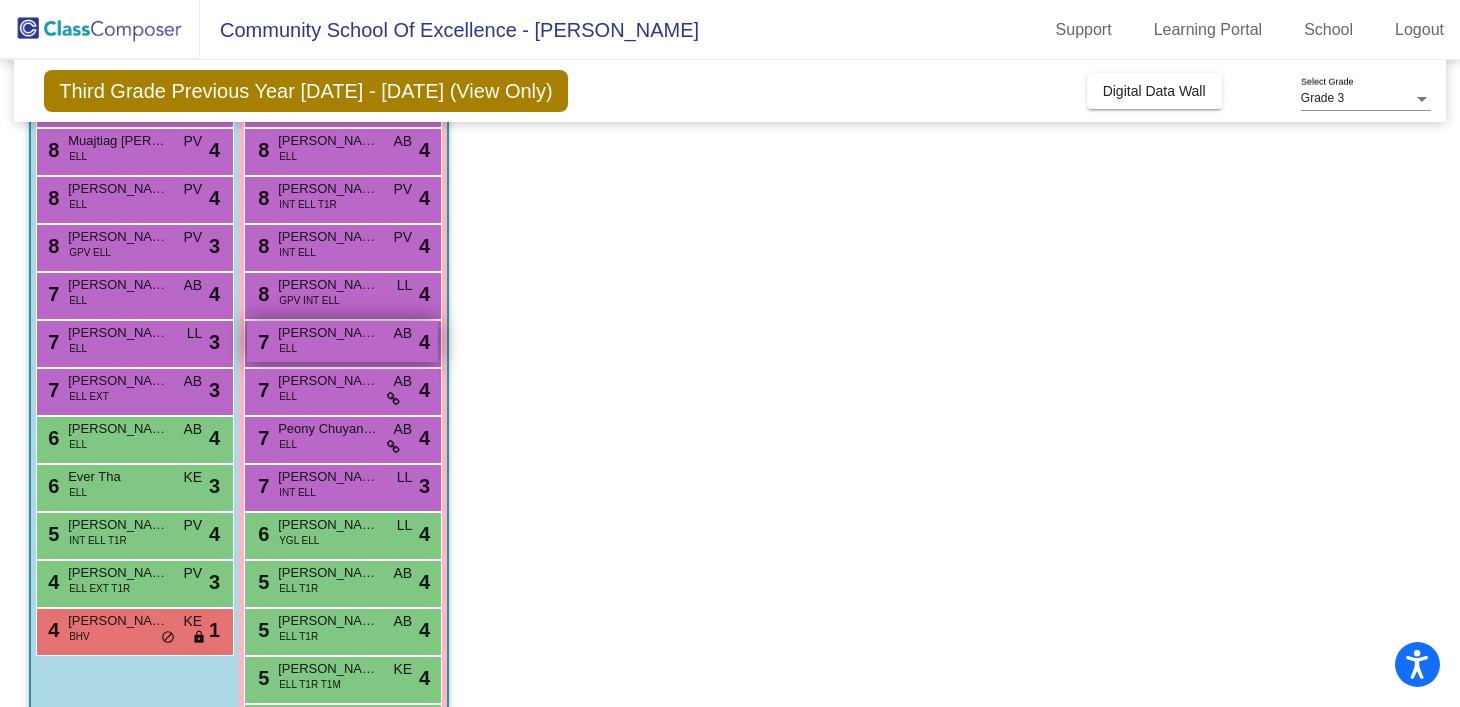scroll, scrollTop: 413, scrollLeft: 0, axis: vertical 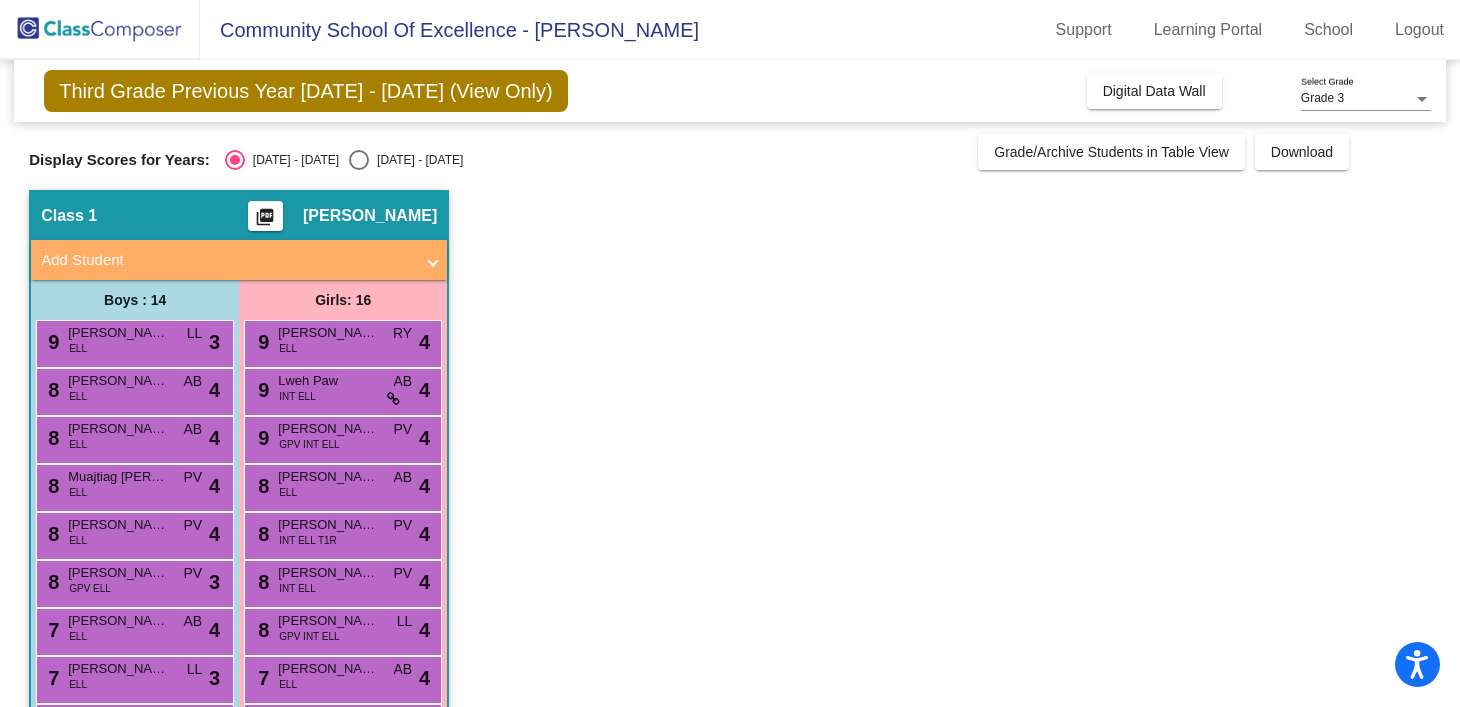 click on "picture_as_pdf" 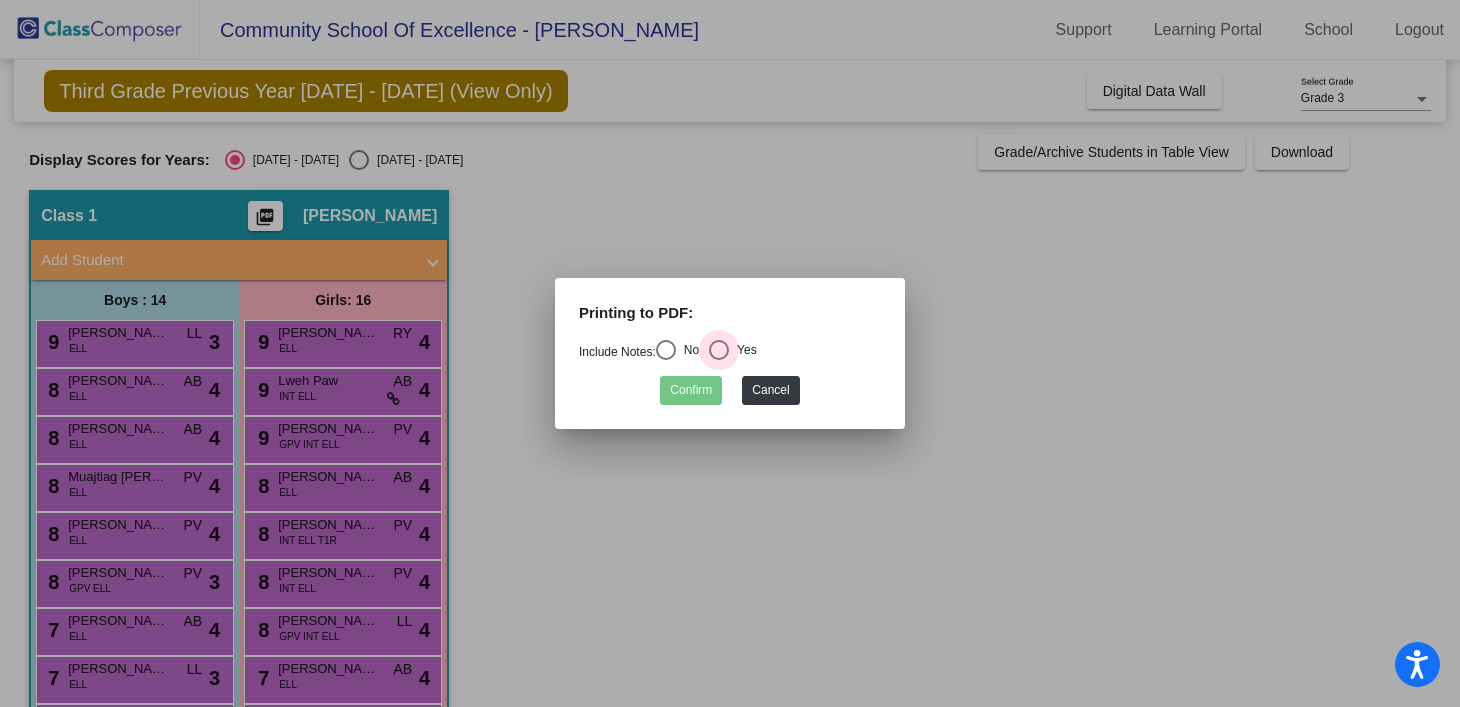 click at bounding box center [719, 350] 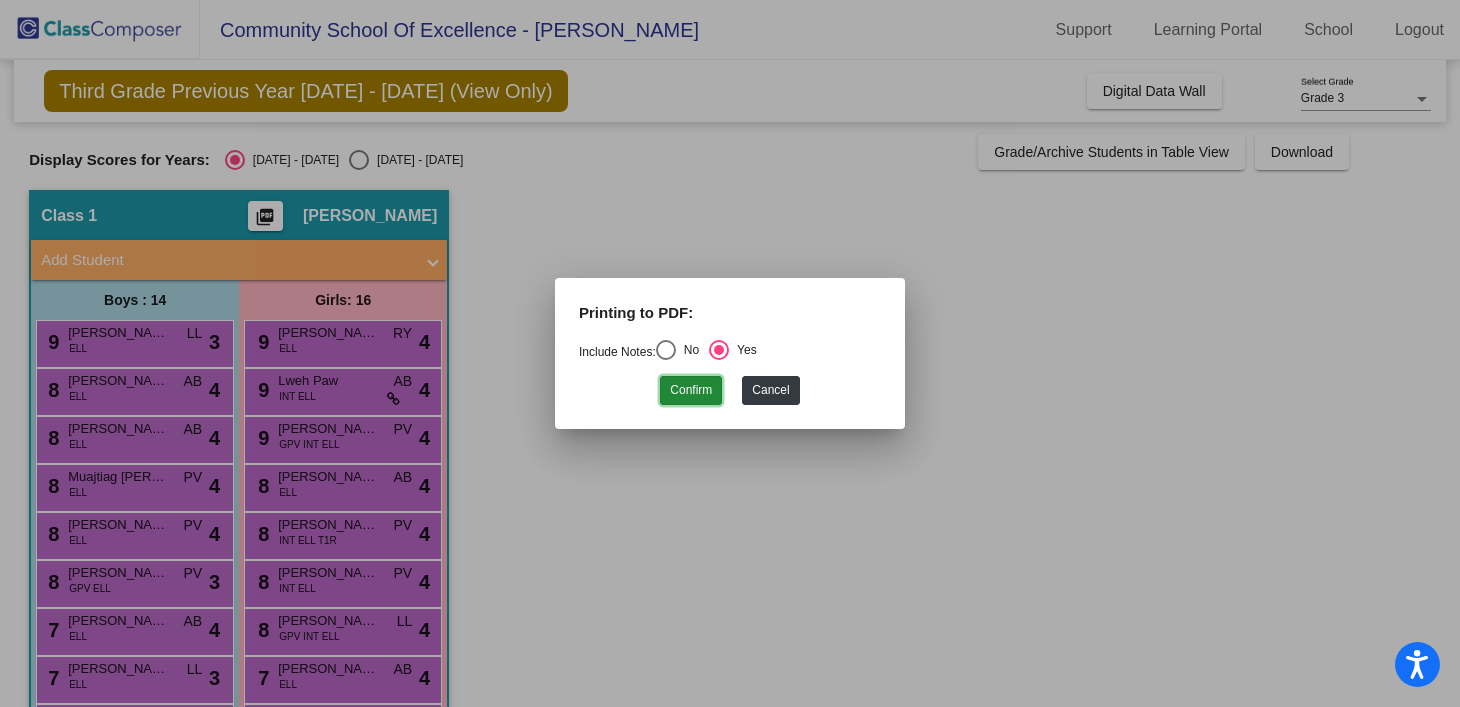 click on "Confirm" at bounding box center (691, 390) 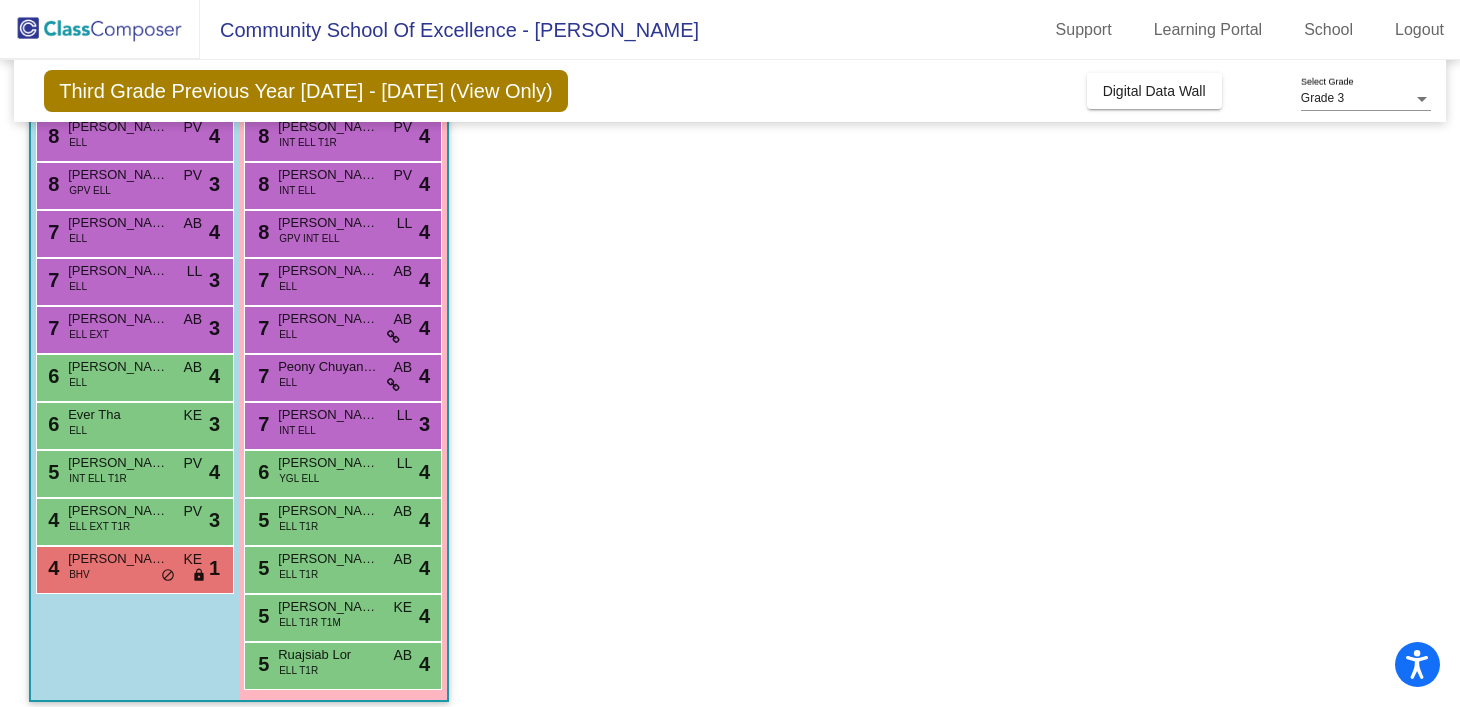 scroll, scrollTop: 413, scrollLeft: 0, axis: vertical 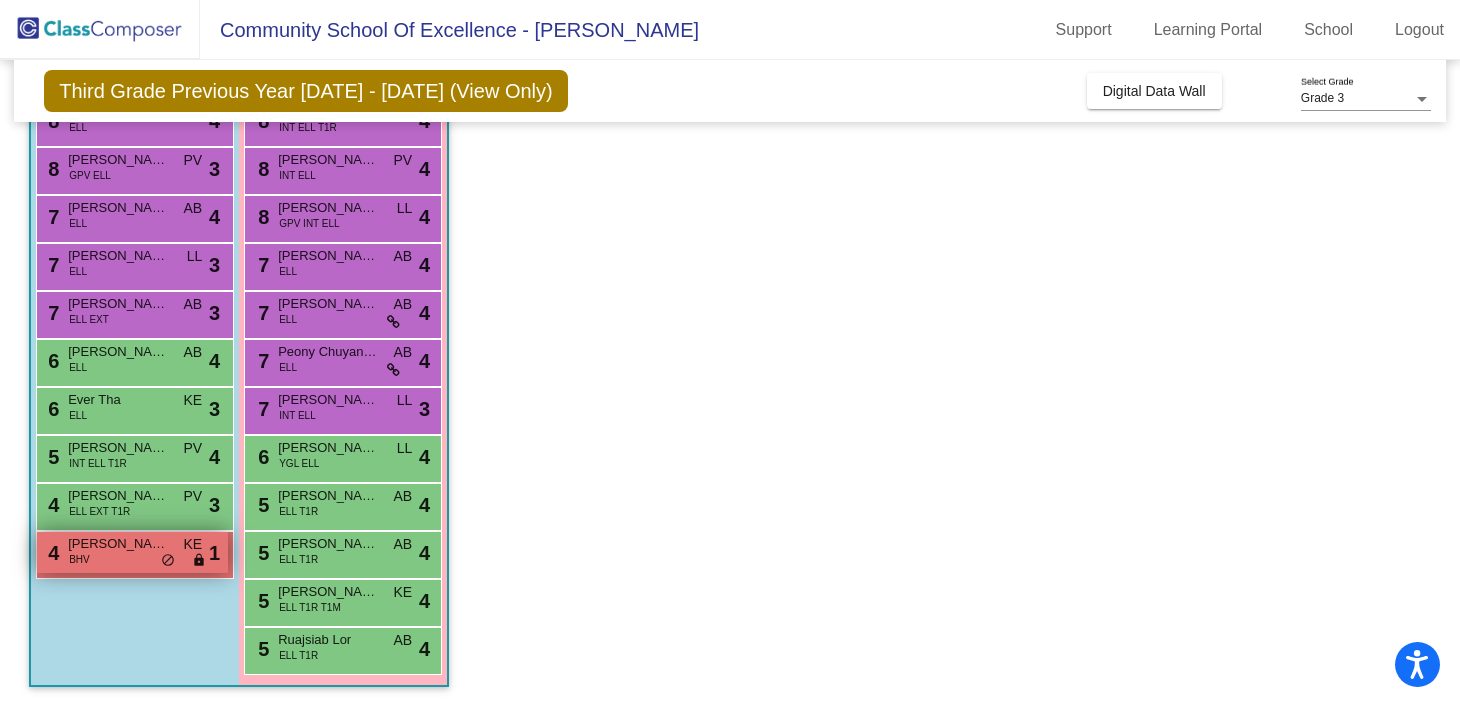 click on "BHV" at bounding box center [79, 559] 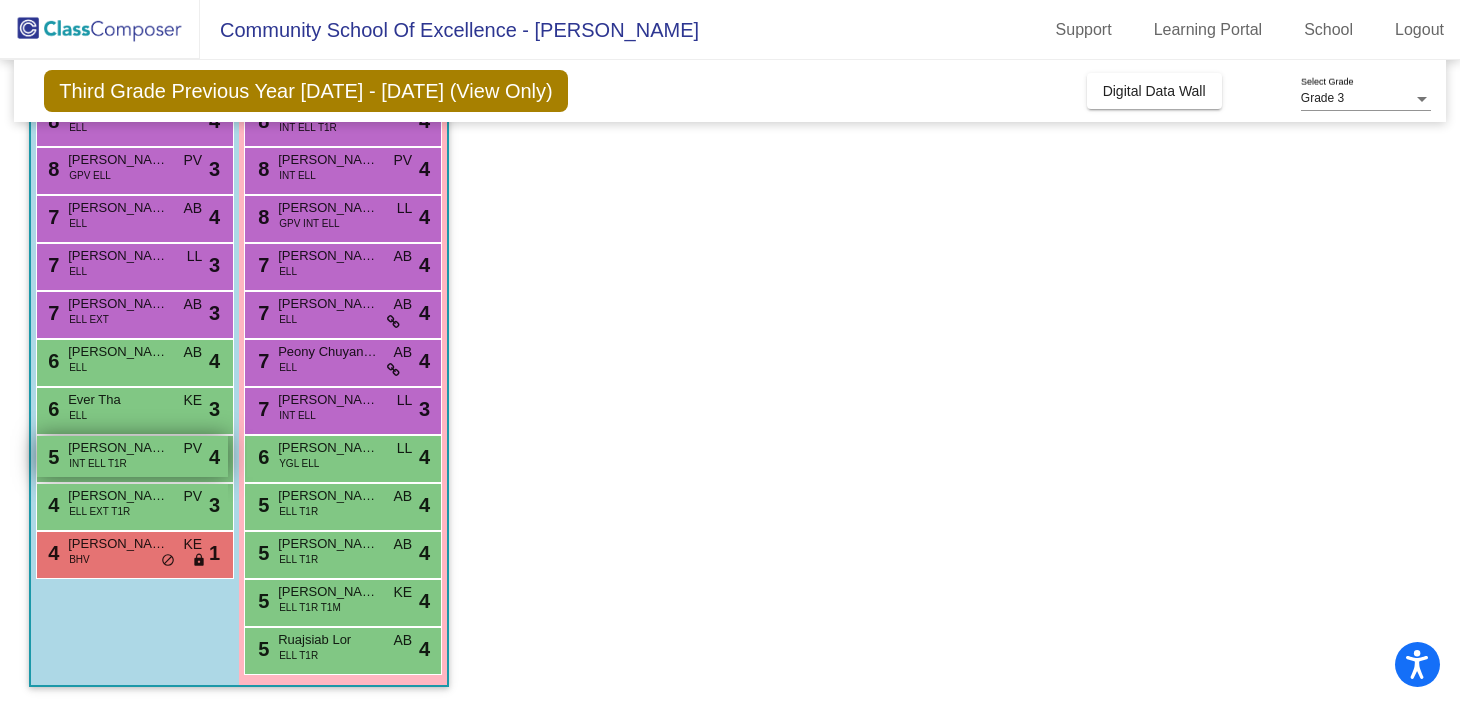 scroll, scrollTop: 412, scrollLeft: 0, axis: vertical 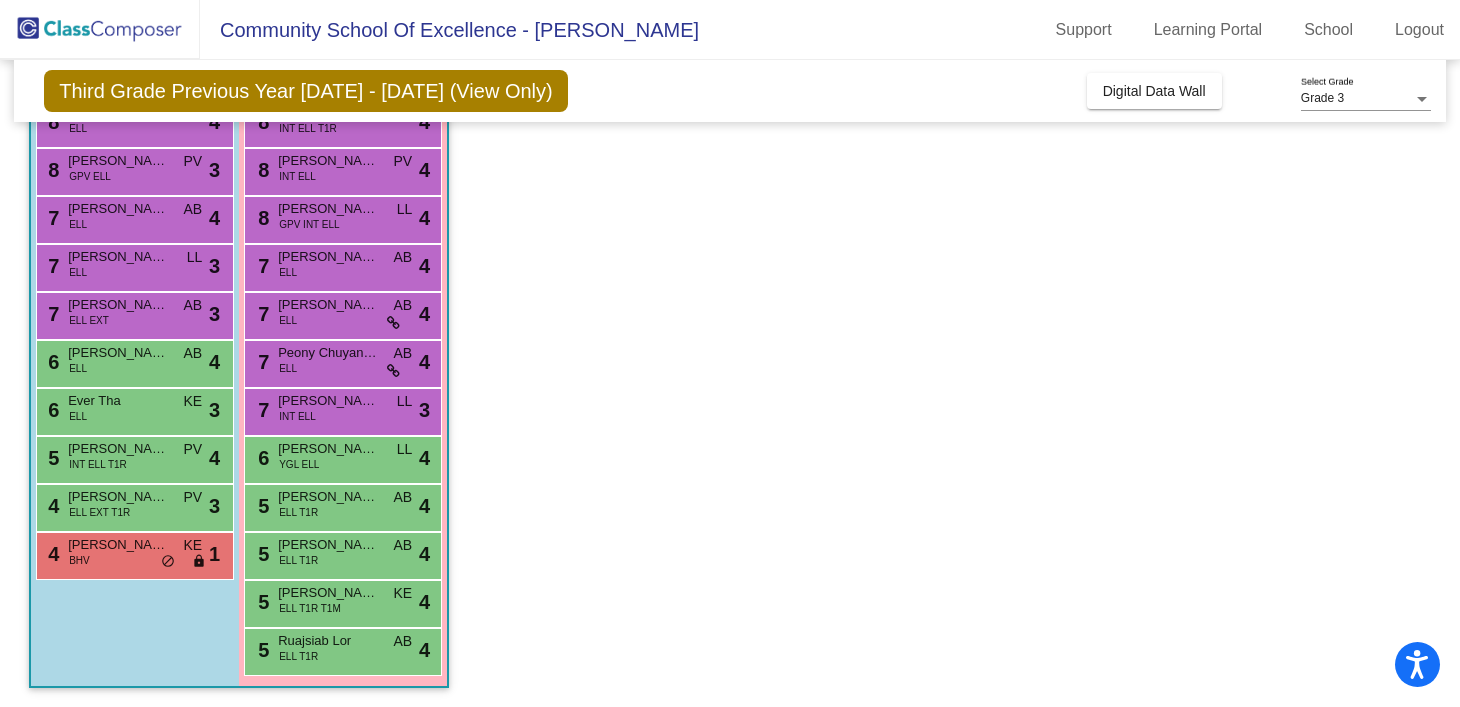 click on "4 [PERSON_NAME] BHV KE lock do_not_disturb_alt 1" at bounding box center [135, 556] 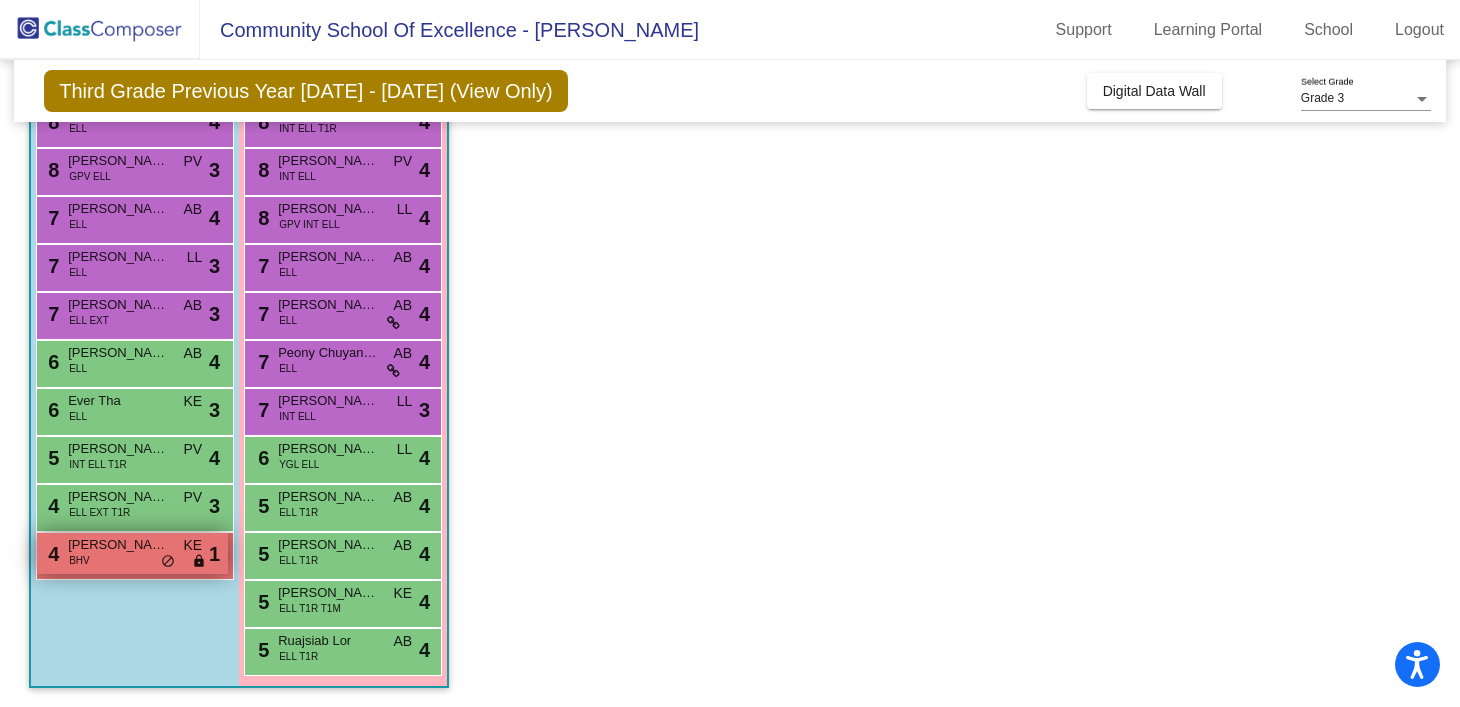 click on "4 [PERSON_NAME] BHV KE lock do_not_disturb_alt 1" at bounding box center [132, 553] 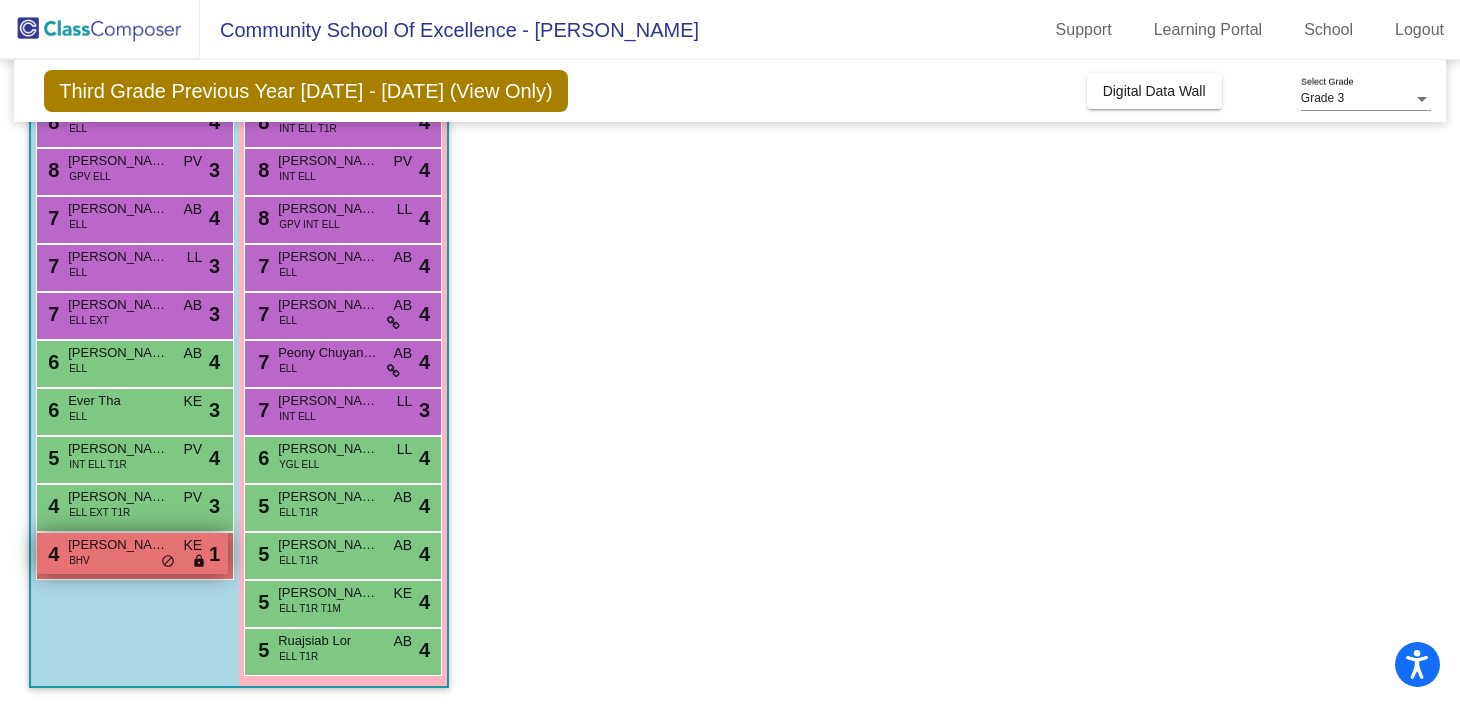 click on "[PERSON_NAME]" at bounding box center (118, 545) 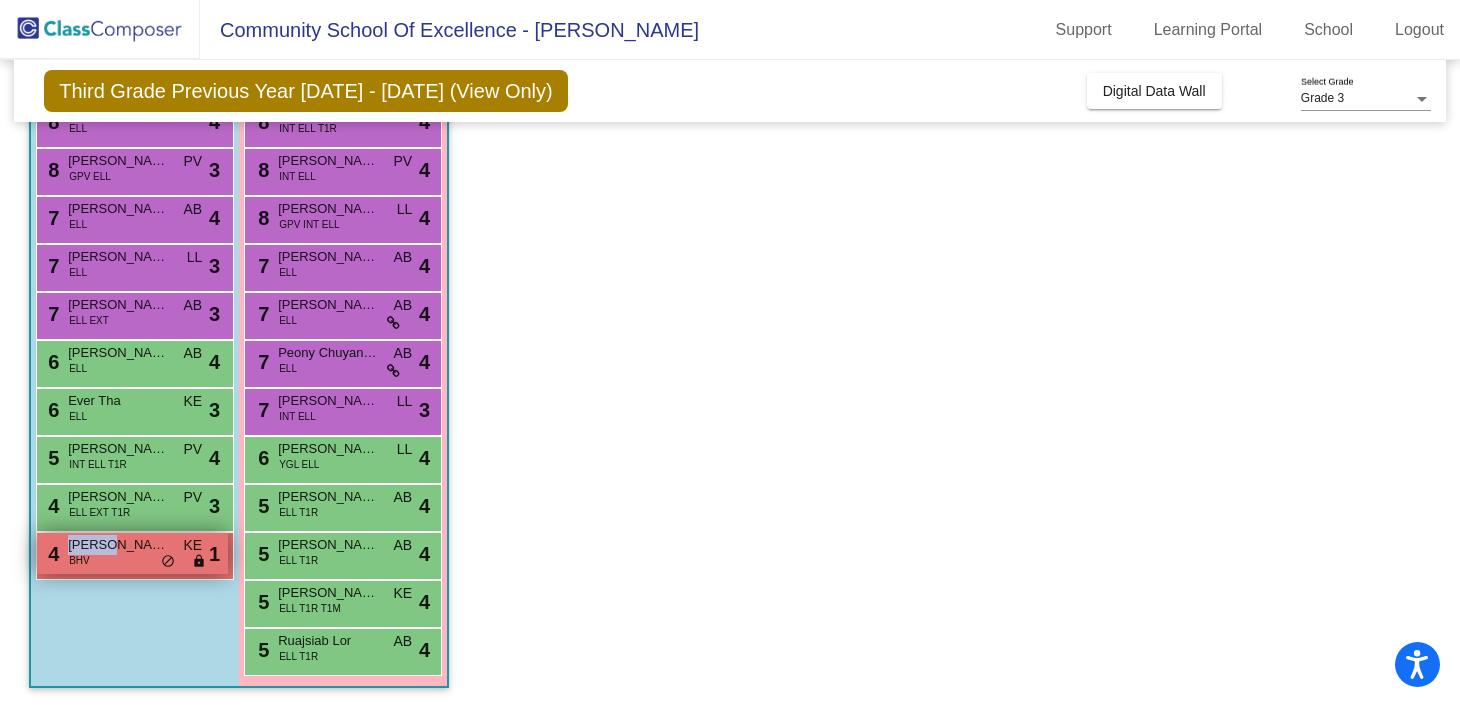 click on "[PERSON_NAME]" at bounding box center [118, 545] 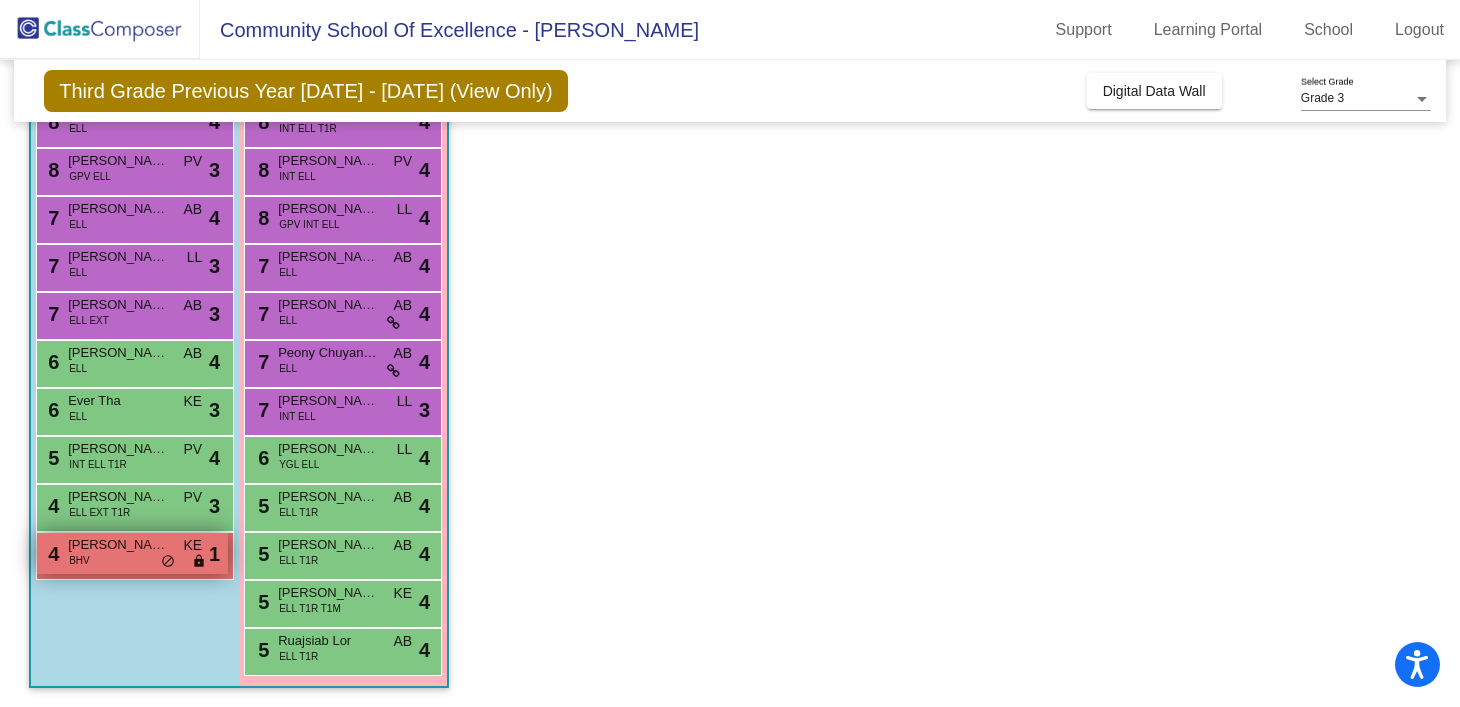 click on "4 [PERSON_NAME] BHV KE lock do_not_disturb_alt 1" at bounding box center [132, 553] 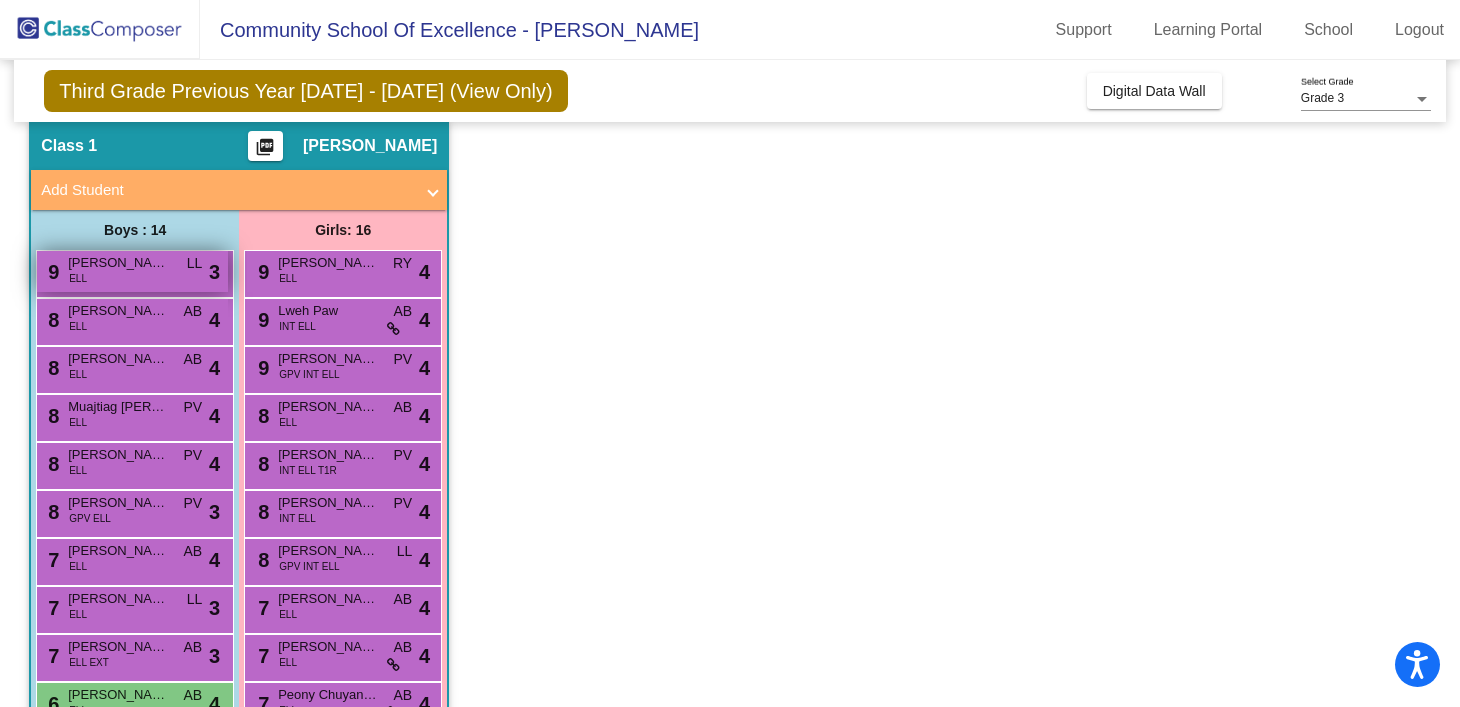 scroll, scrollTop: 56, scrollLeft: 0, axis: vertical 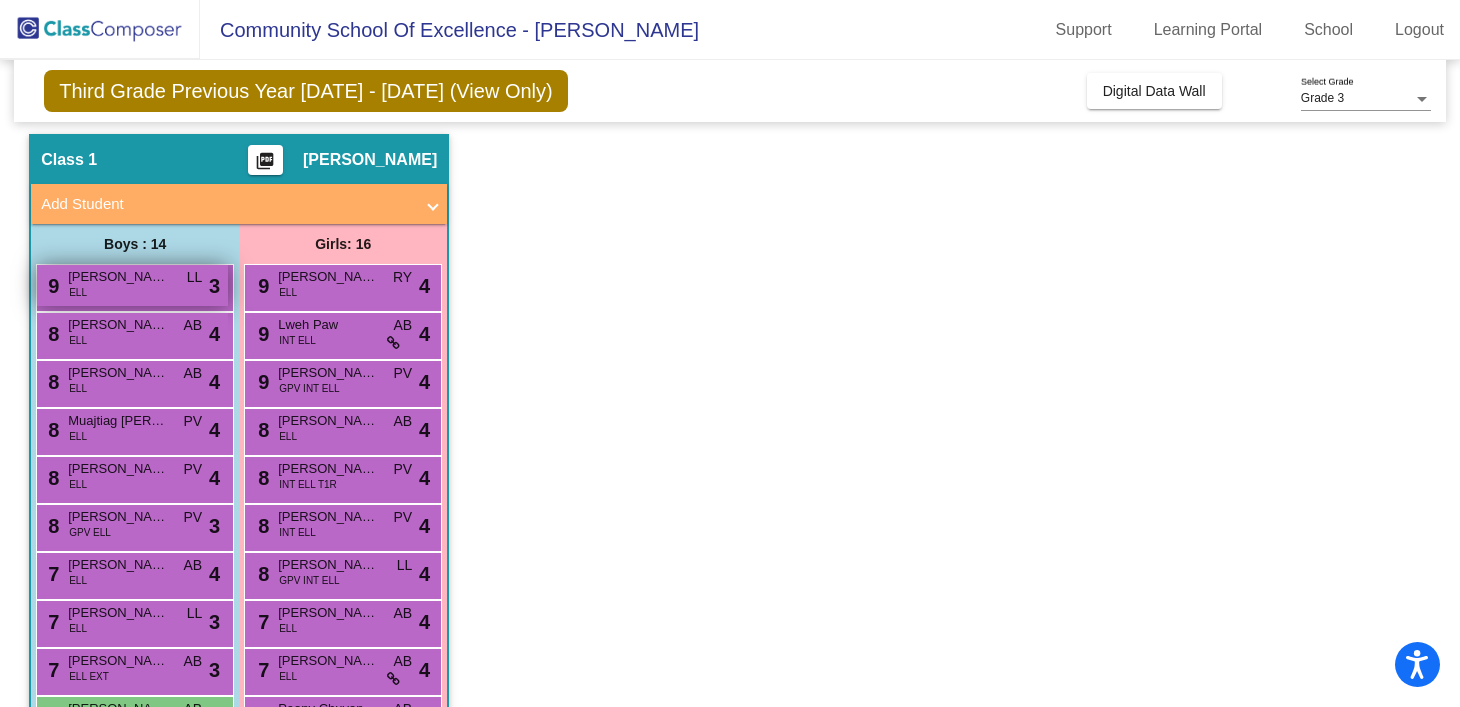 click on "9 [PERSON_NAME] ELL LL lock do_not_disturb_alt 3" at bounding box center (132, 285) 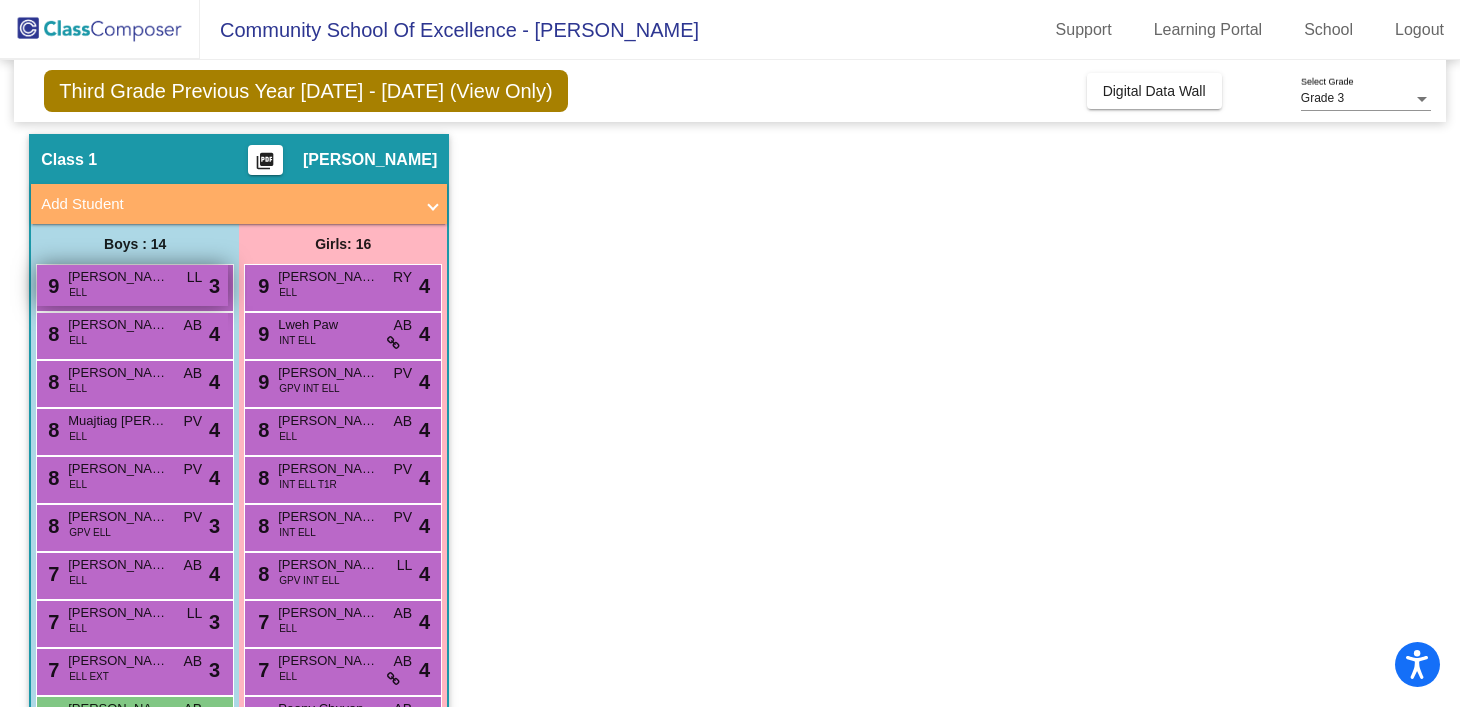 click on "9 [PERSON_NAME] ELL LL lock do_not_disturb_alt 3" at bounding box center [132, 285] 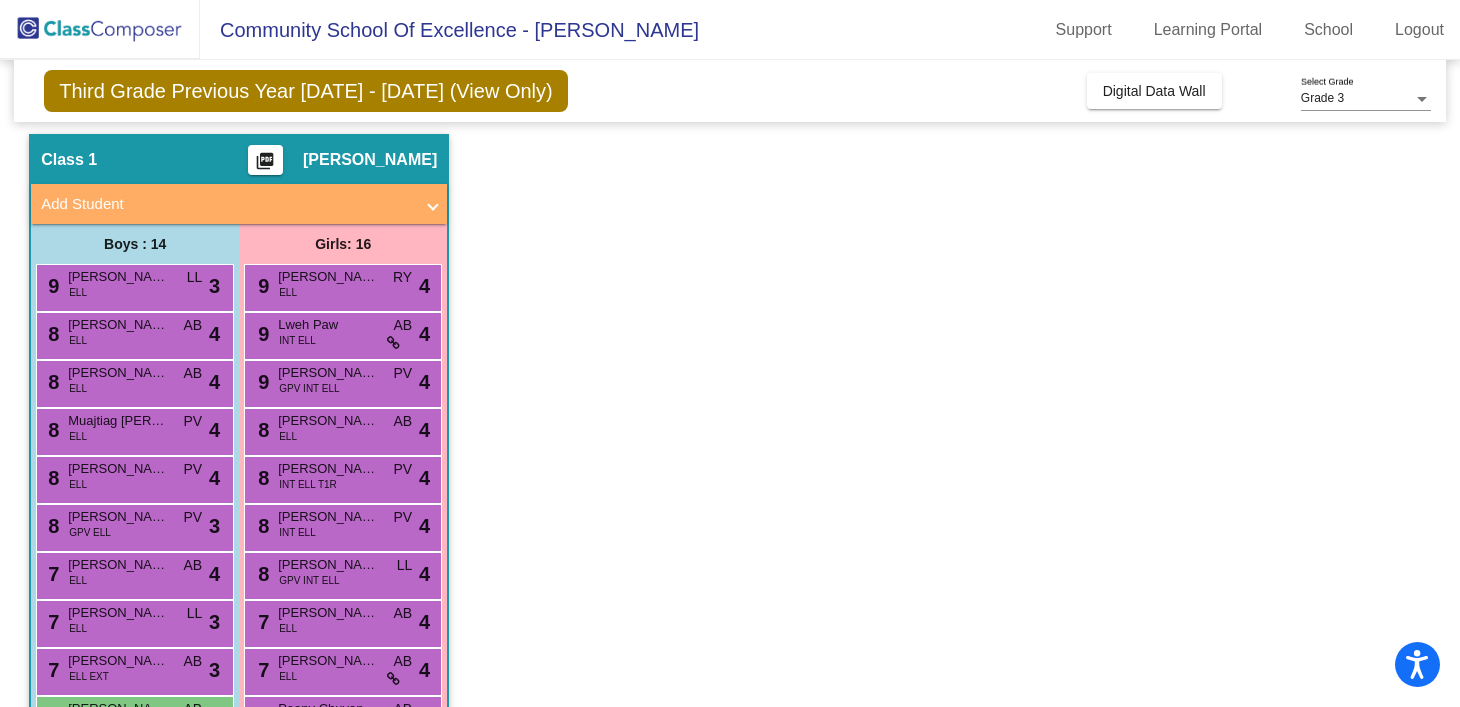 scroll, scrollTop: 0, scrollLeft: 0, axis: both 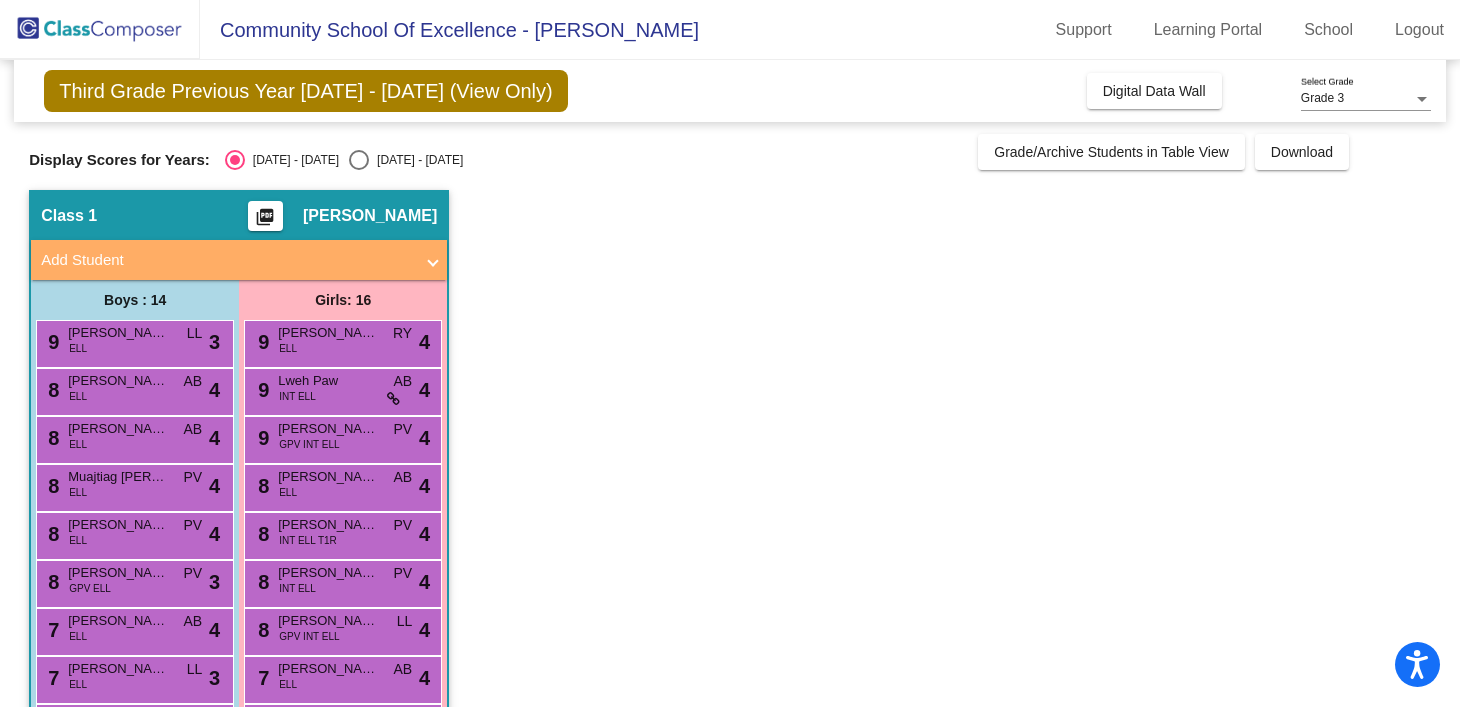 click at bounding box center (359, 160) 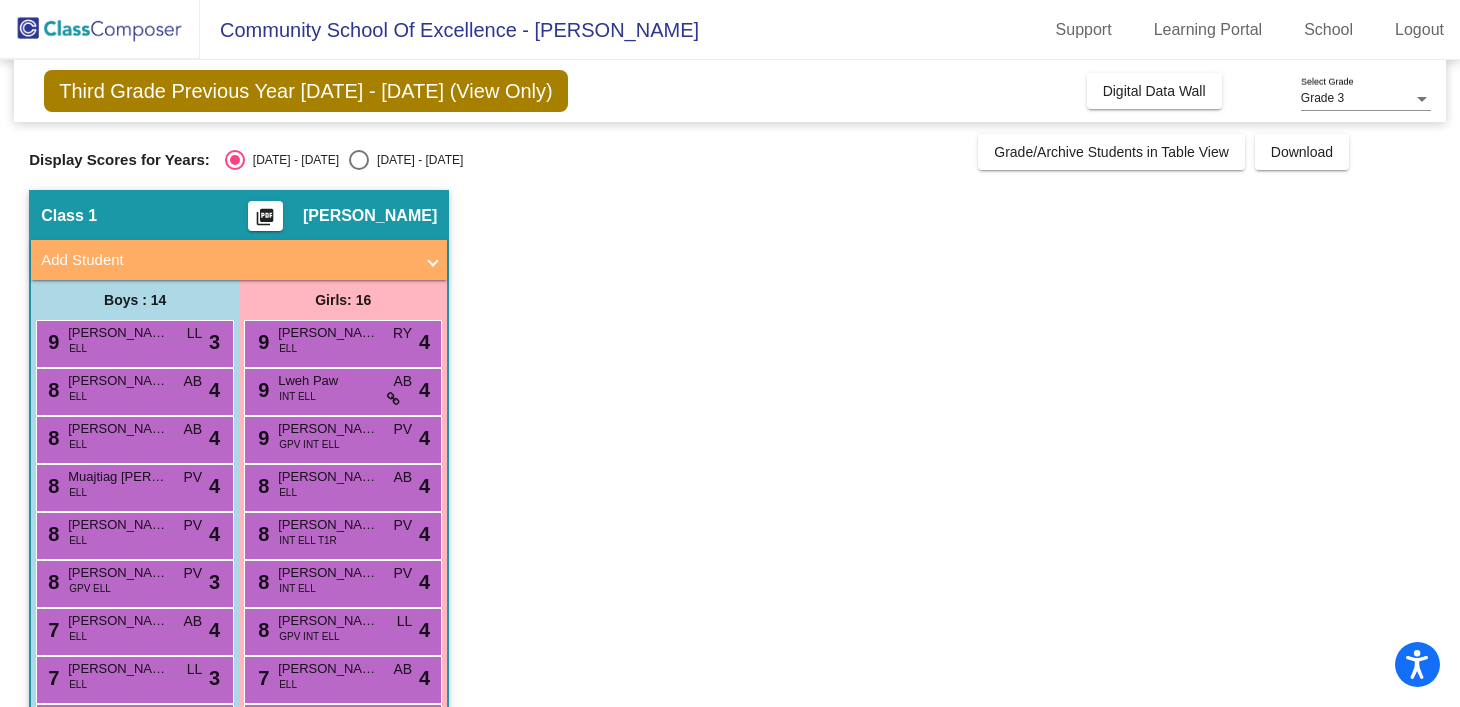 click at bounding box center (359, 160) 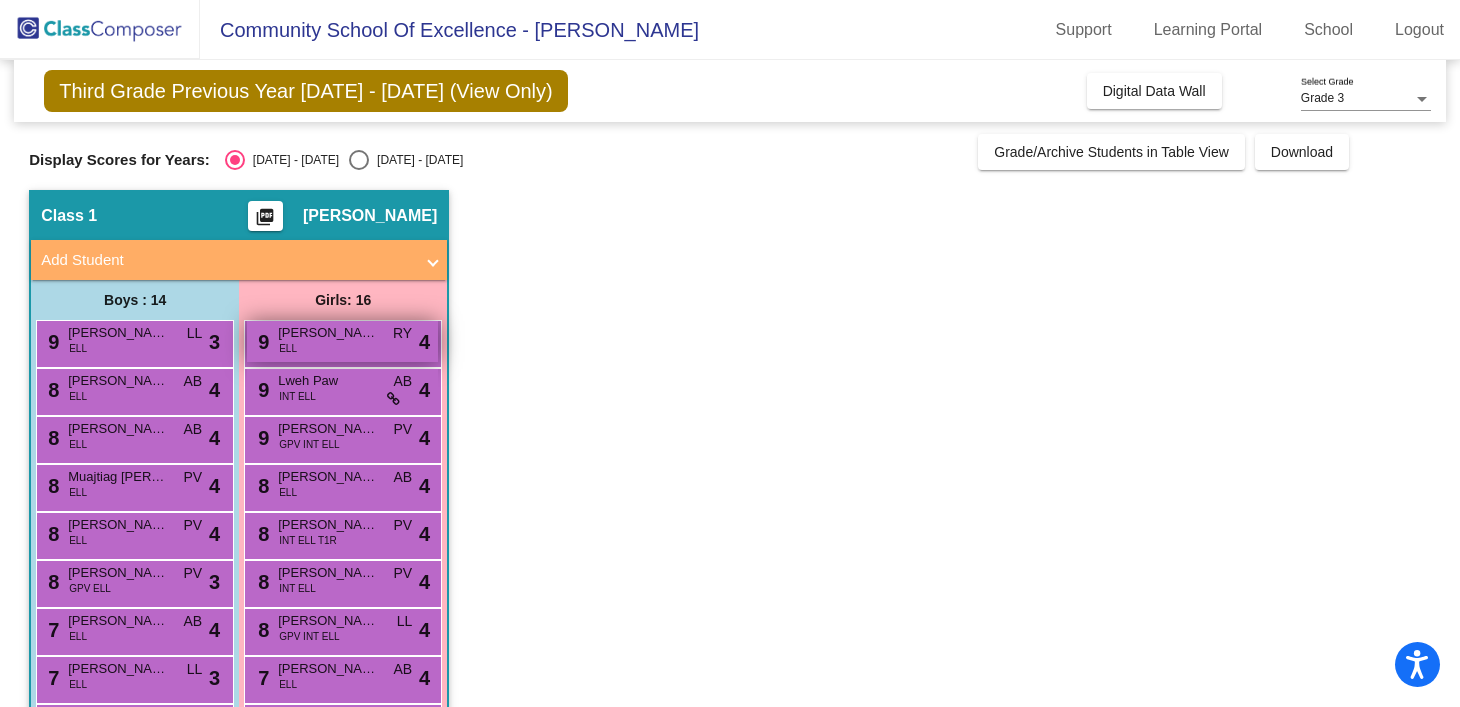 click on "9 [PERSON_NAME] [PERSON_NAME] lock do_not_disturb_alt 4" at bounding box center (342, 341) 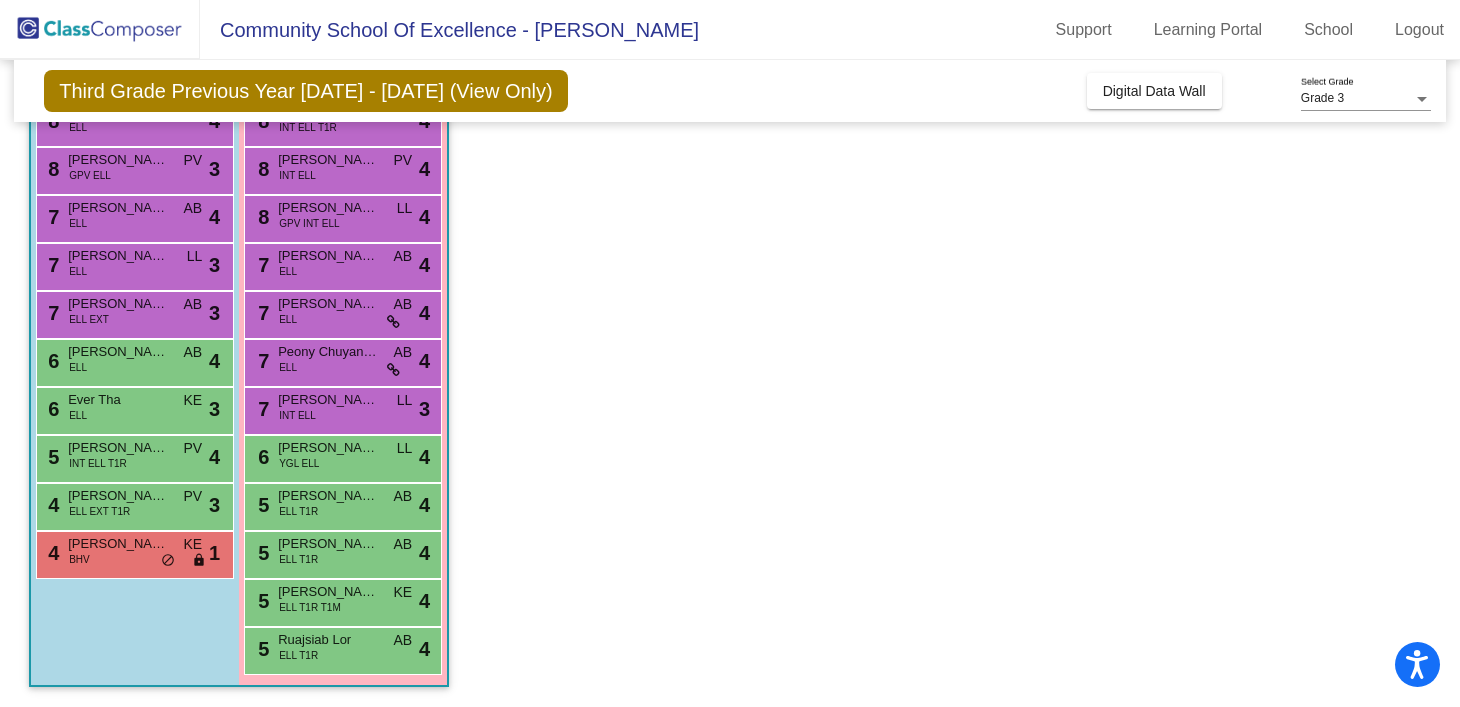 scroll, scrollTop: 412, scrollLeft: 0, axis: vertical 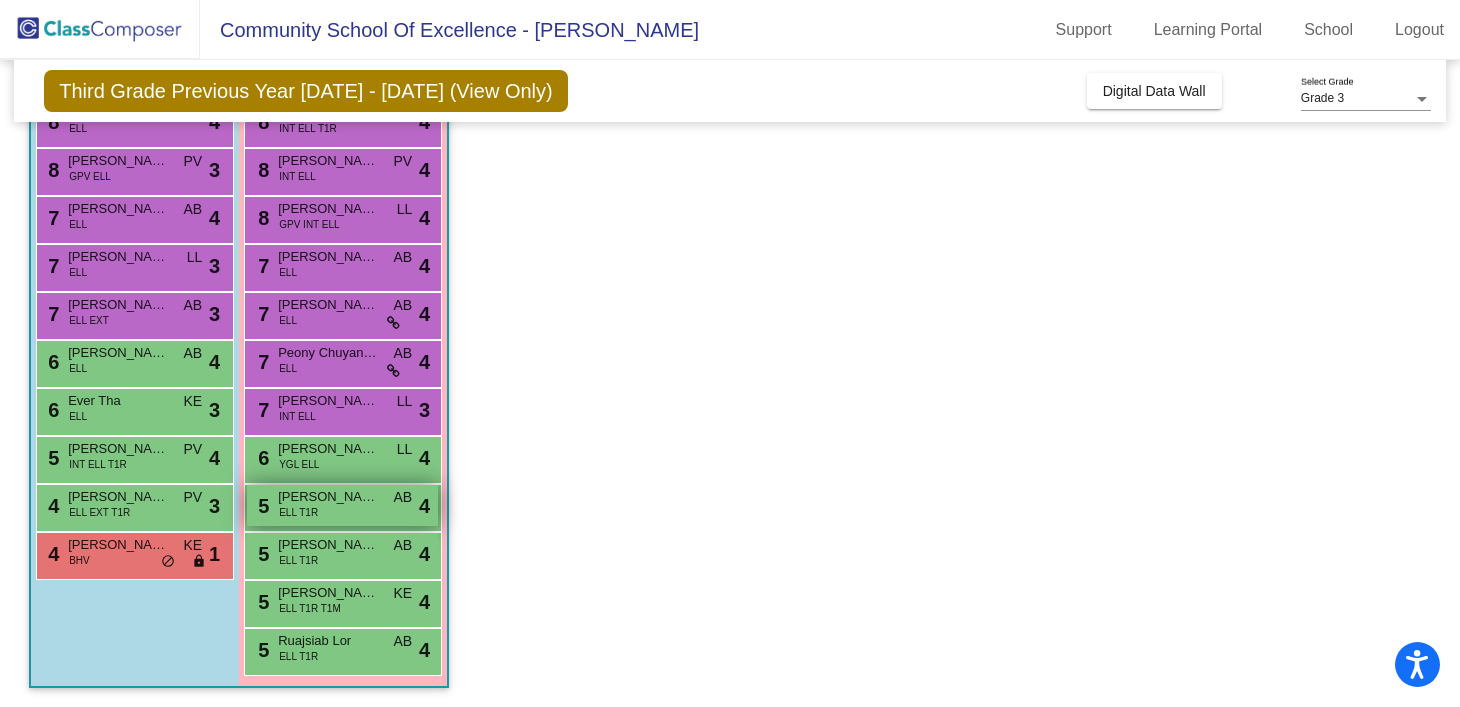 click on "[PERSON_NAME]" at bounding box center (328, 497) 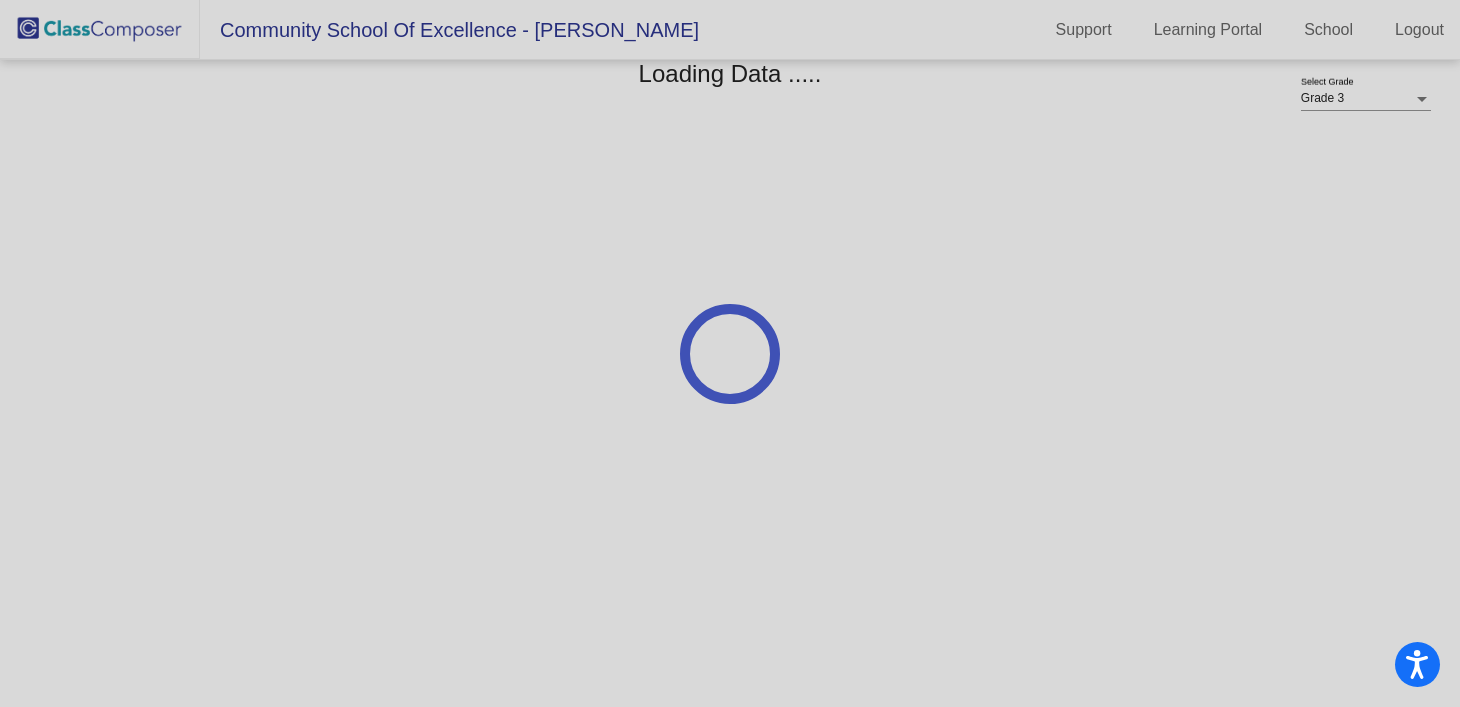 scroll, scrollTop: 0, scrollLeft: 0, axis: both 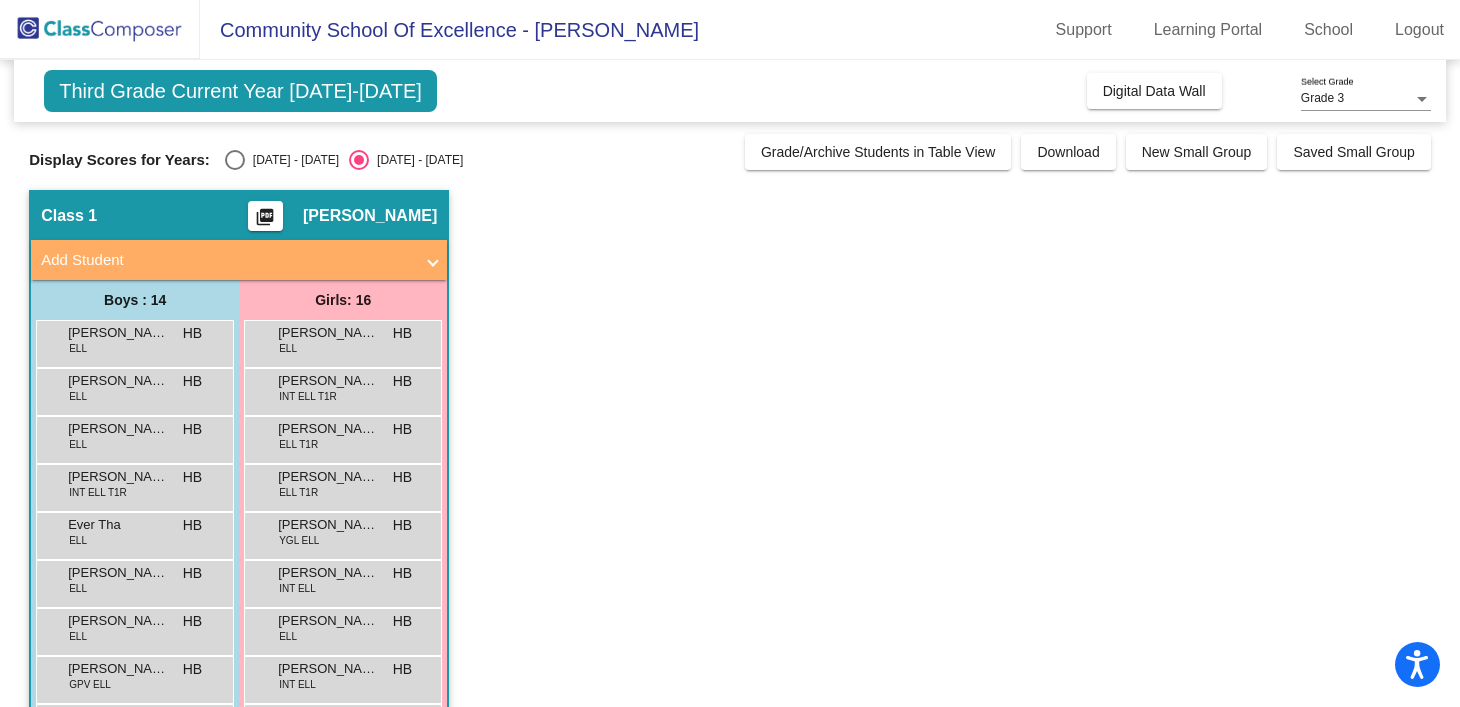 click at bounding box center (235, 160) 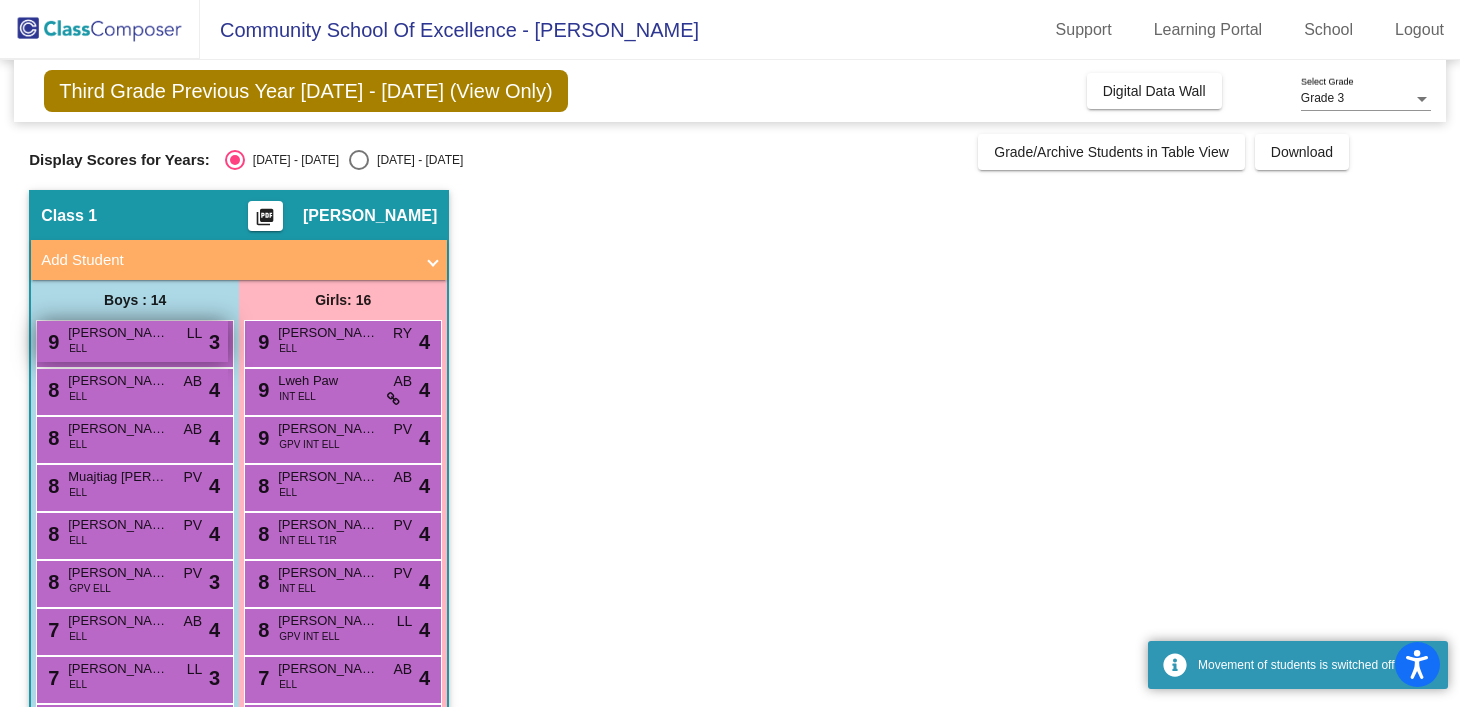 click on "[PERSON_NAME]" at bounding box center [118, 333] 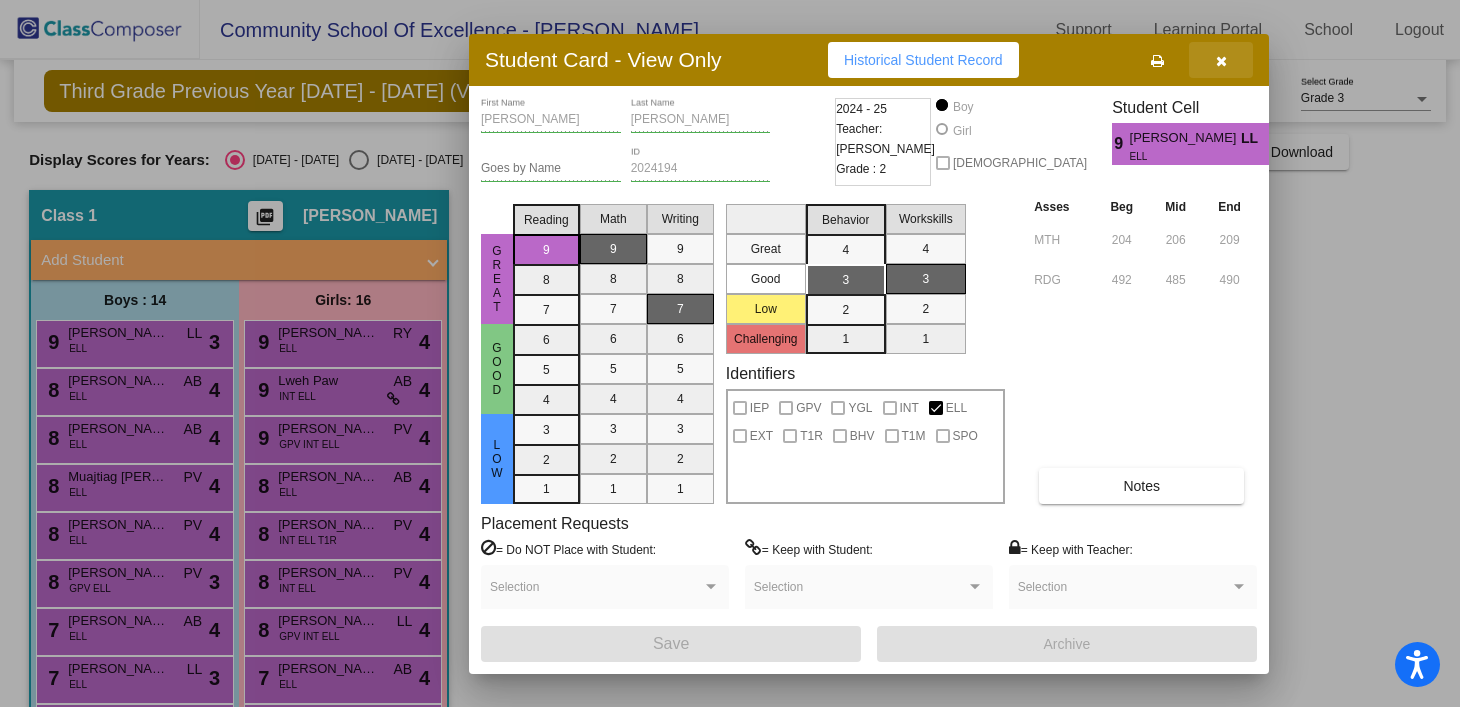 click at bounding box center [1221, 60] 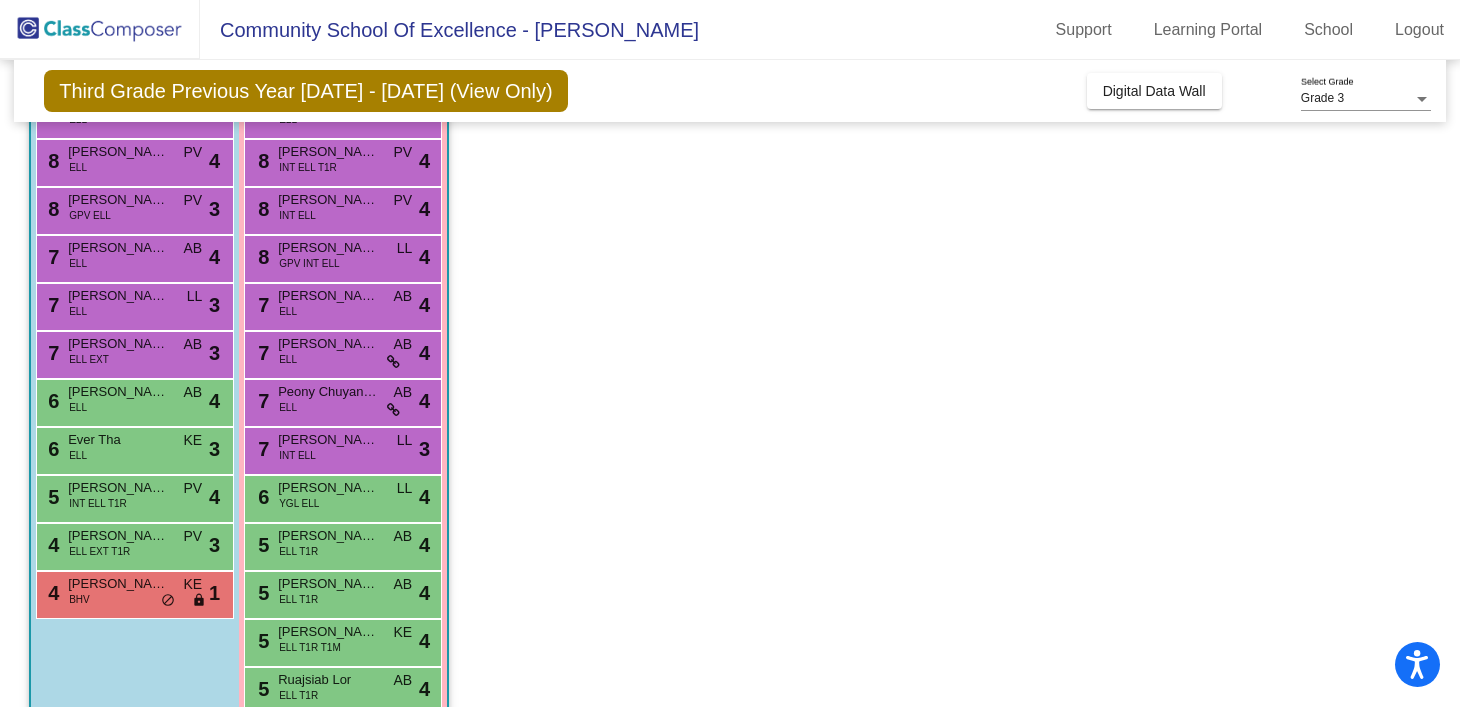 scroll, scrollTop: 413, scrollLeft: 0, axis: vertical 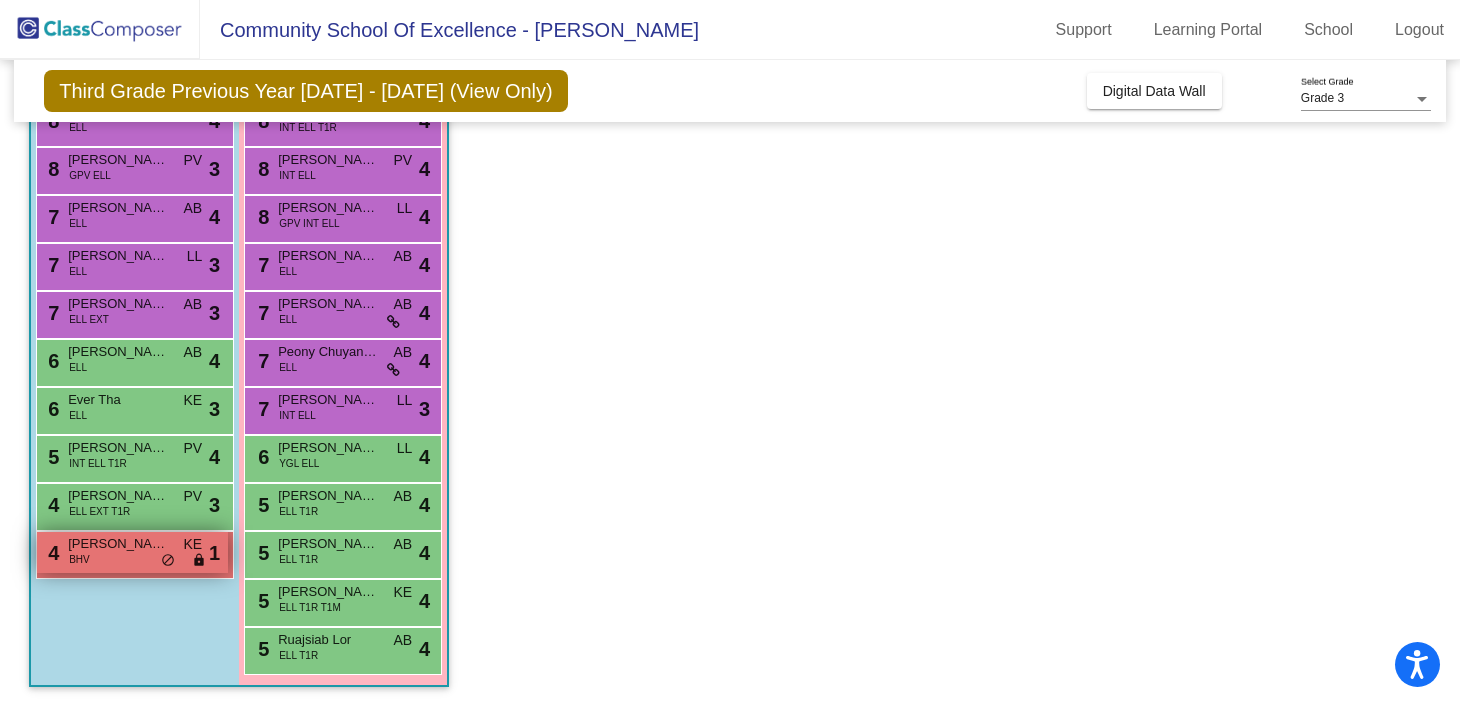 click on "4 [PERSON_NAME] BHV KE lock do_not_disturb_alt 1" at bounding box center [132, 552] 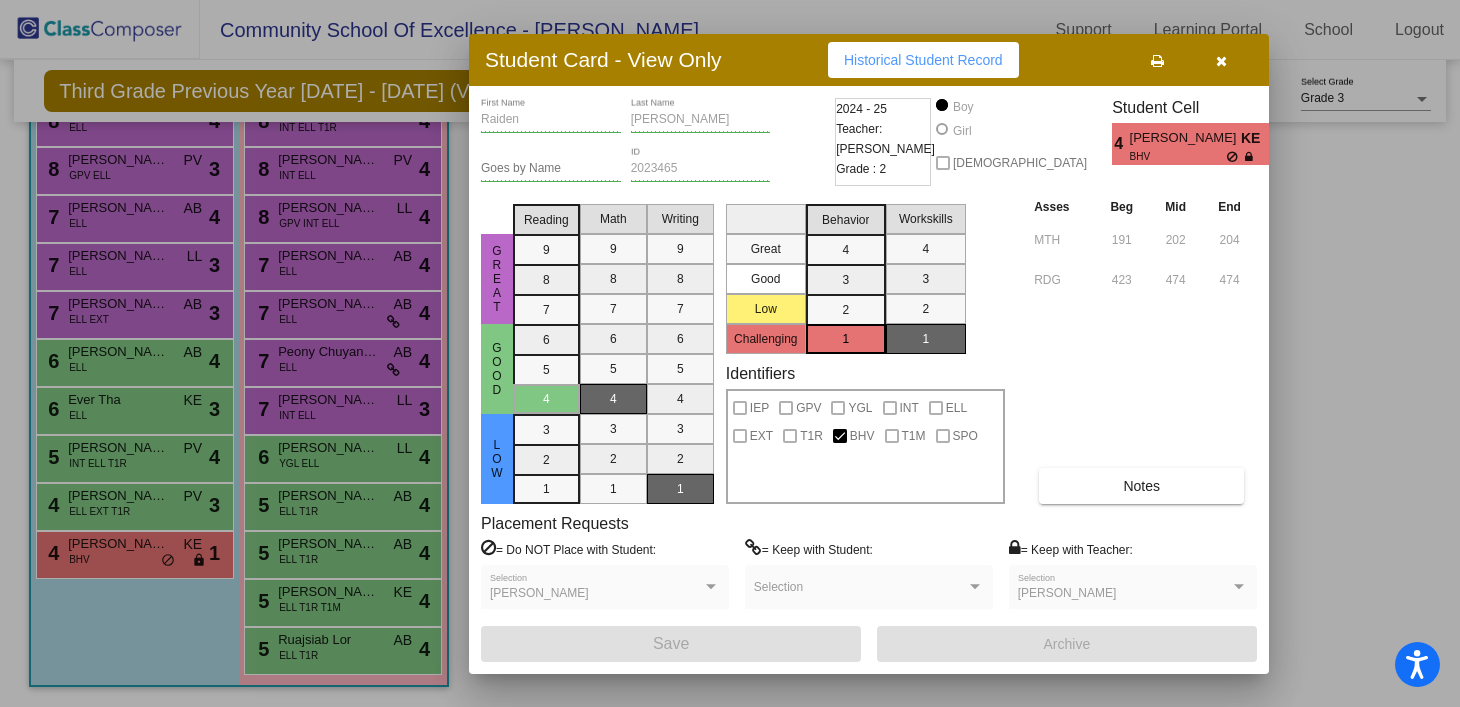 click at bounding box center [1221, 60] 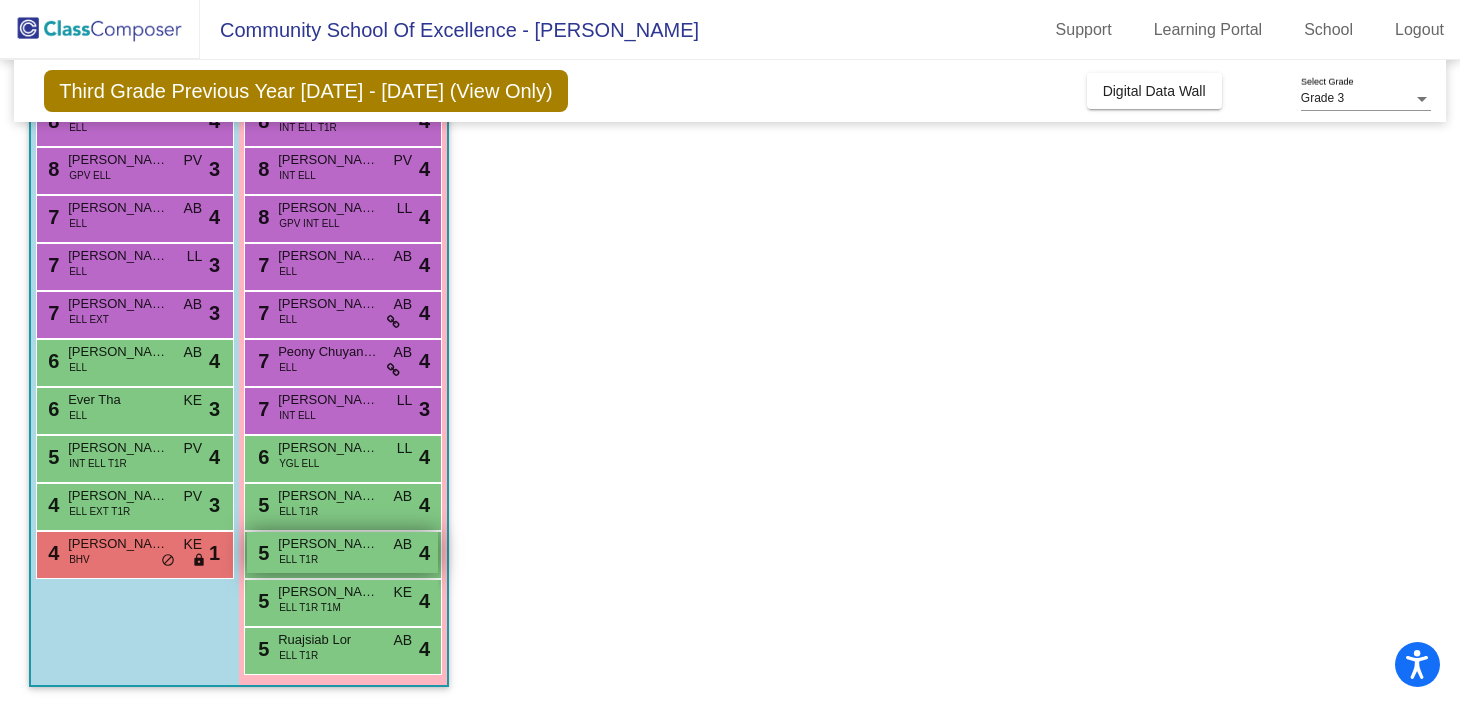 click on "5 Fanacy Vang ELL T1R AB lock do_not_disturb_alt 4" at bounding box center (342, 552) 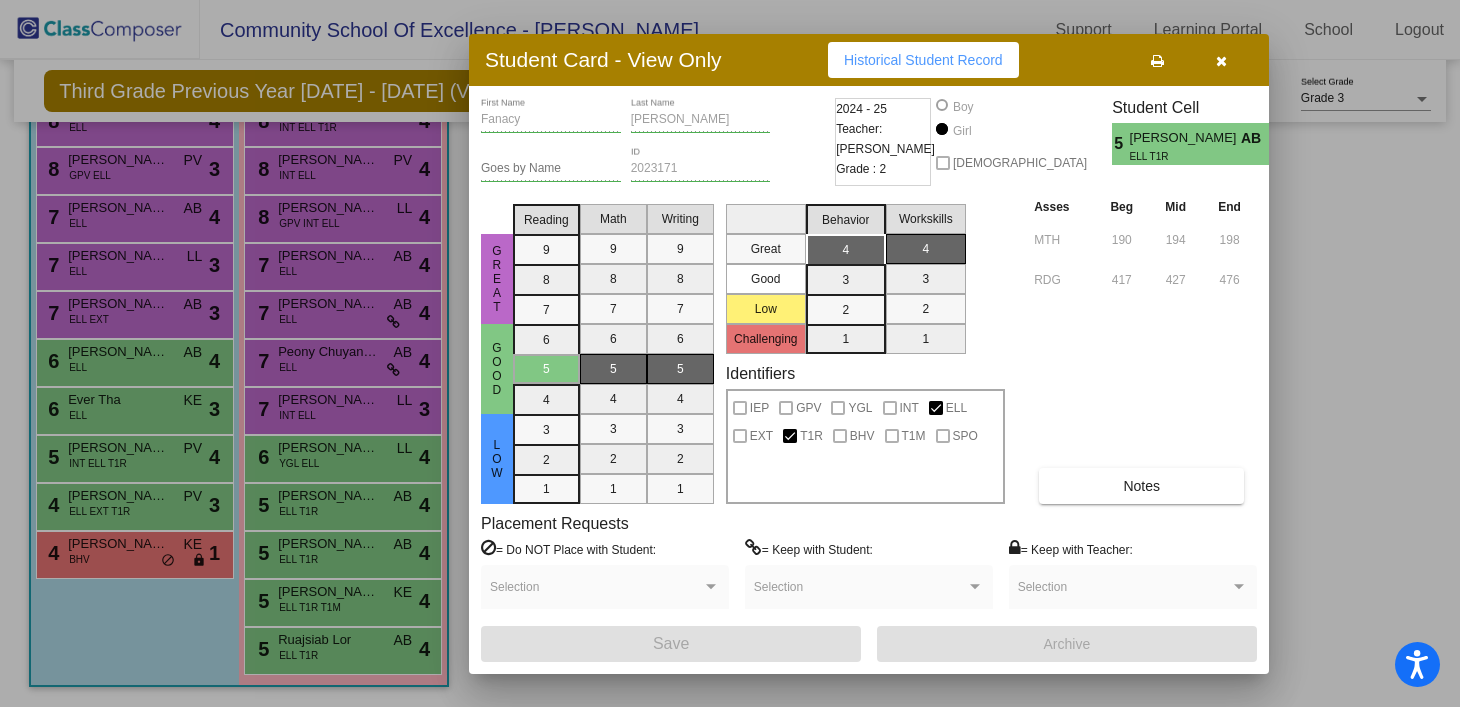 click at bounding box center [1221, 61] 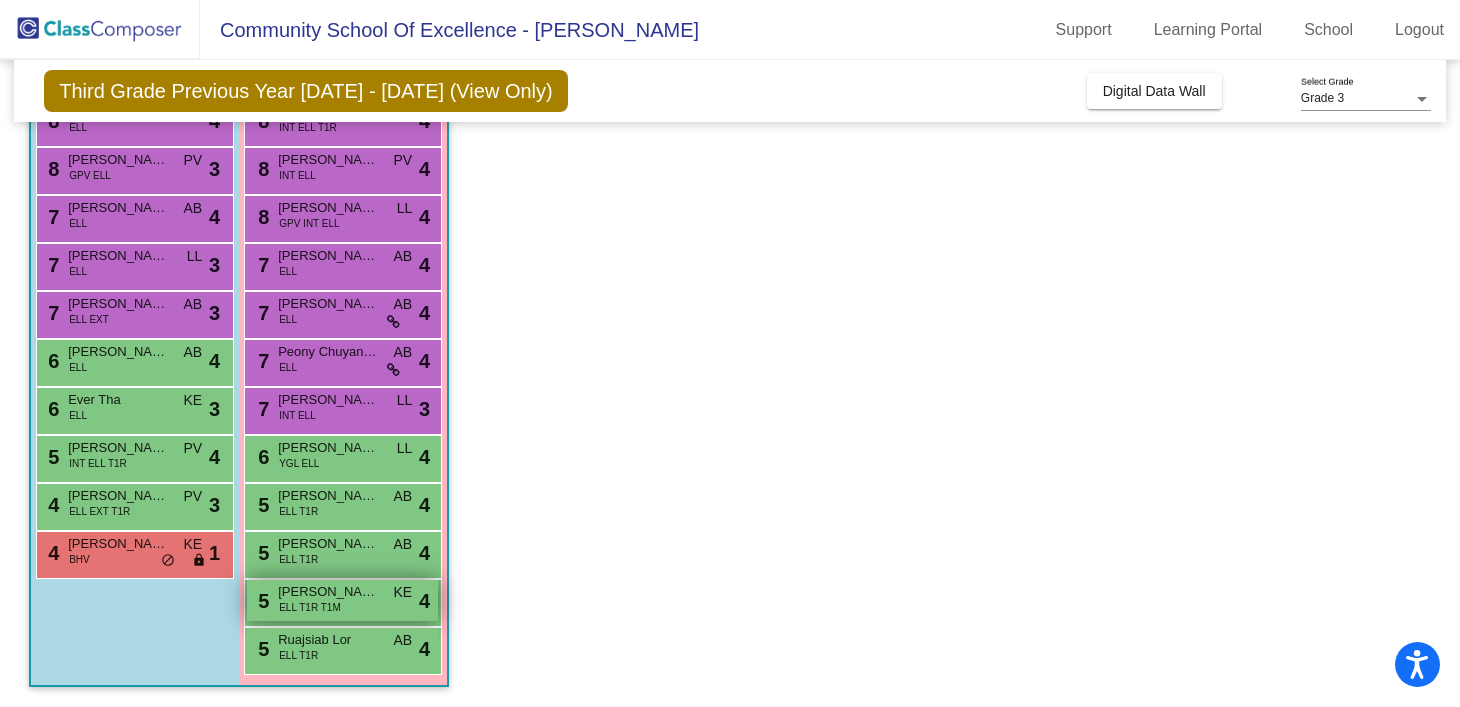 click on "5 Neveah Chang ELL T1R T1M KE lock do_not_disturb_alt 4" at bounding box center [342, 600] 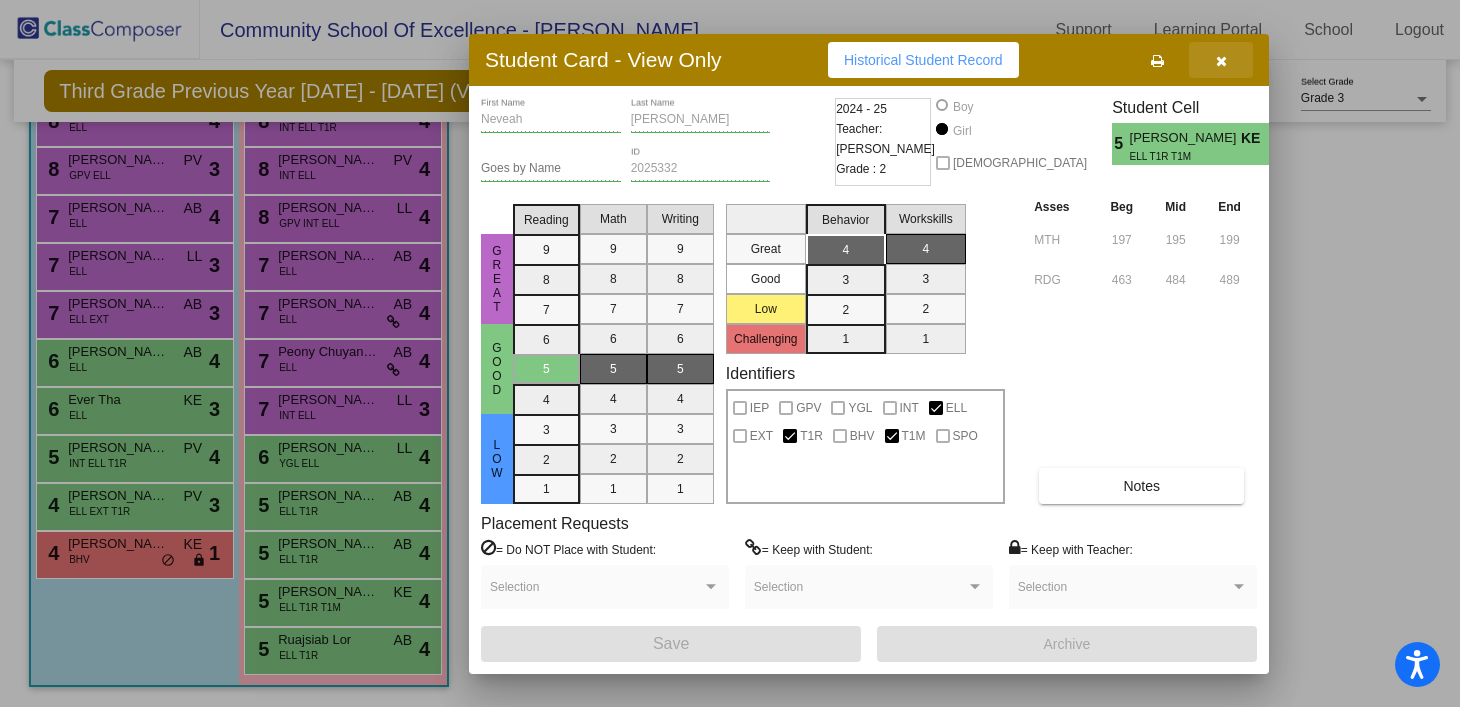 click at bounding box center [1221, 61] 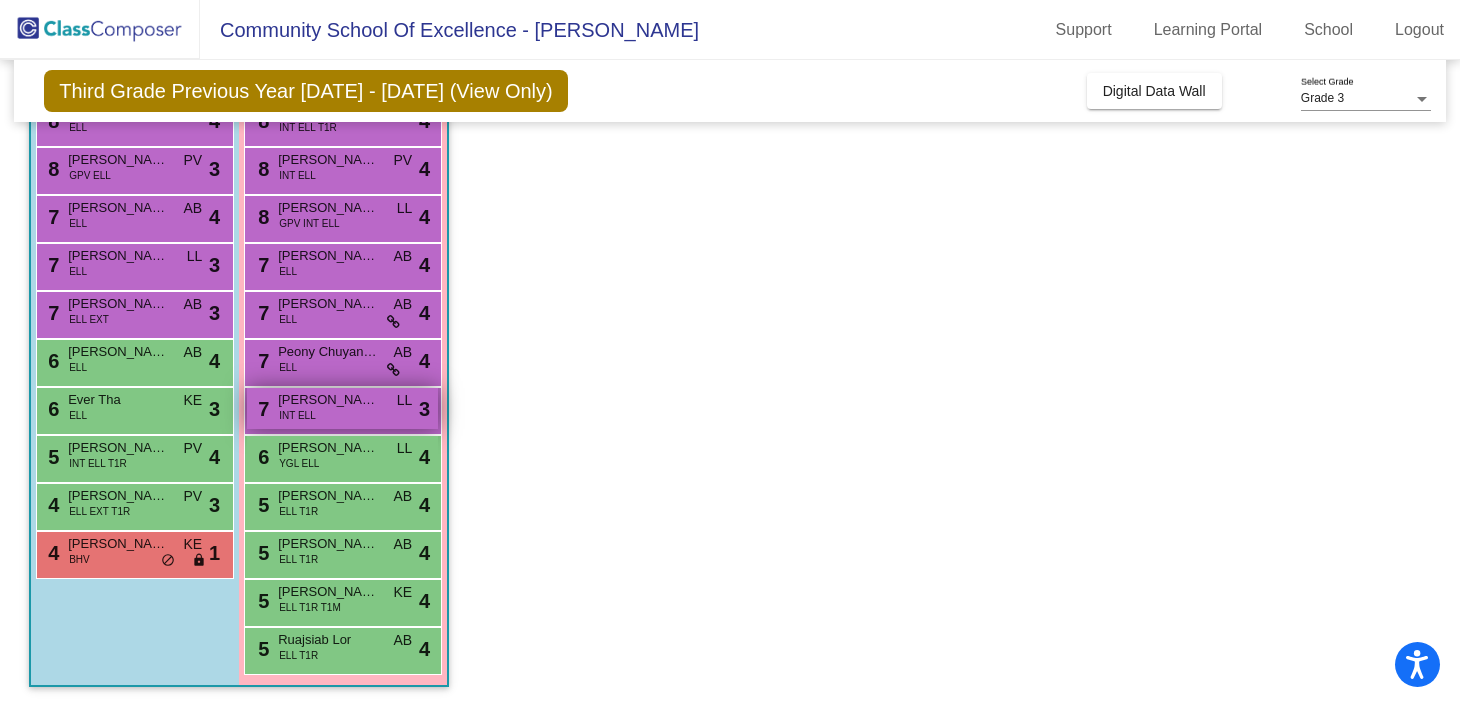 click on "7 Julie Lin INT ELL LL lock do_not_disturb_alt 3" at bounding box center [342, 408] 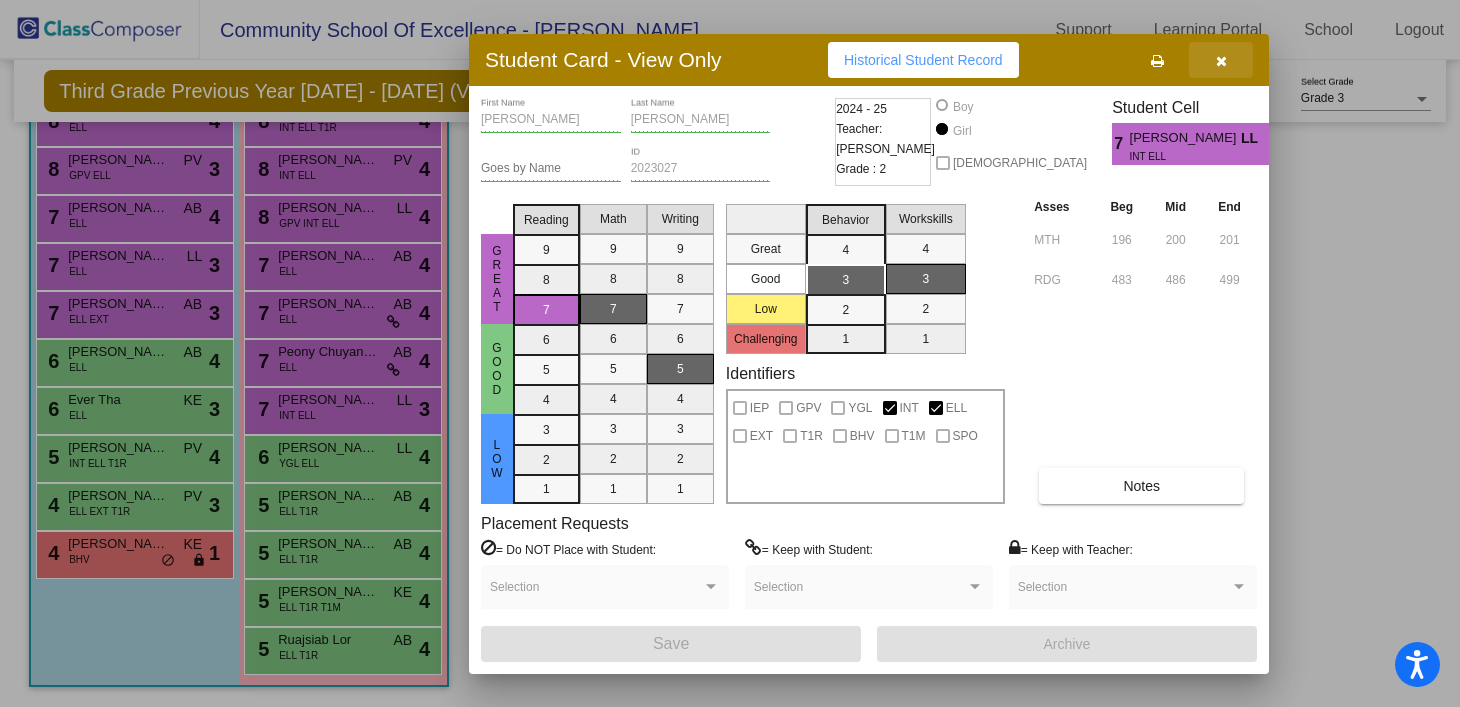 click at bounding box center [1221, 61] 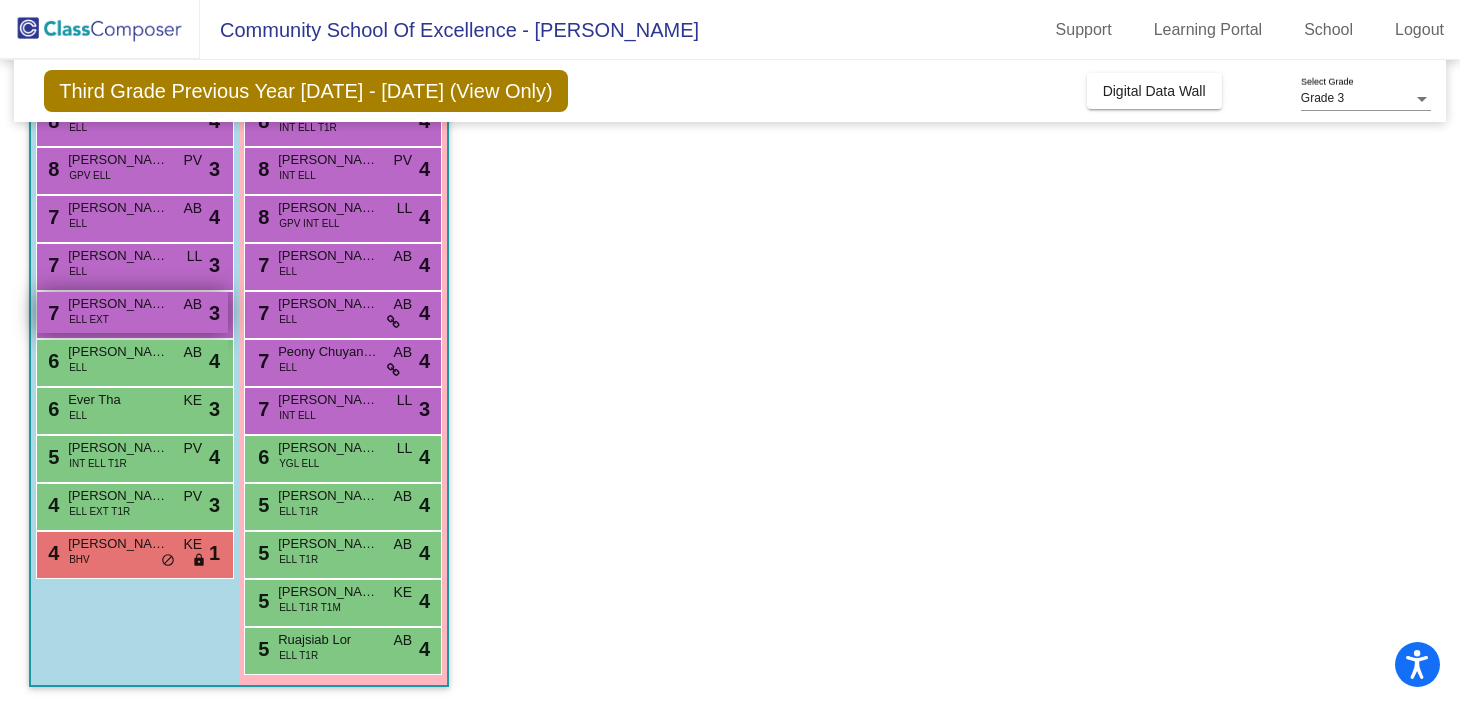 click on "[PERSON_NAME]" at bounding box center (118, 304) 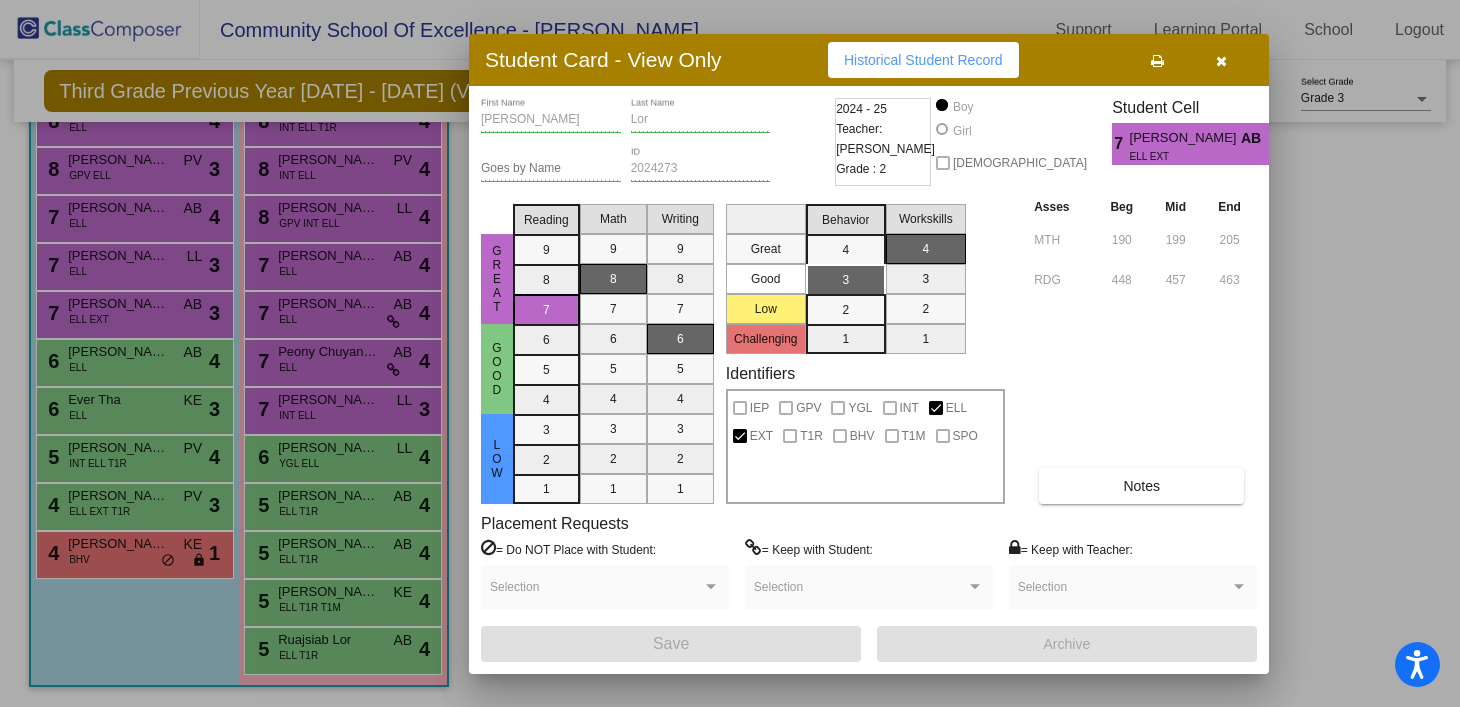 click at bounding box center (1221, 60) 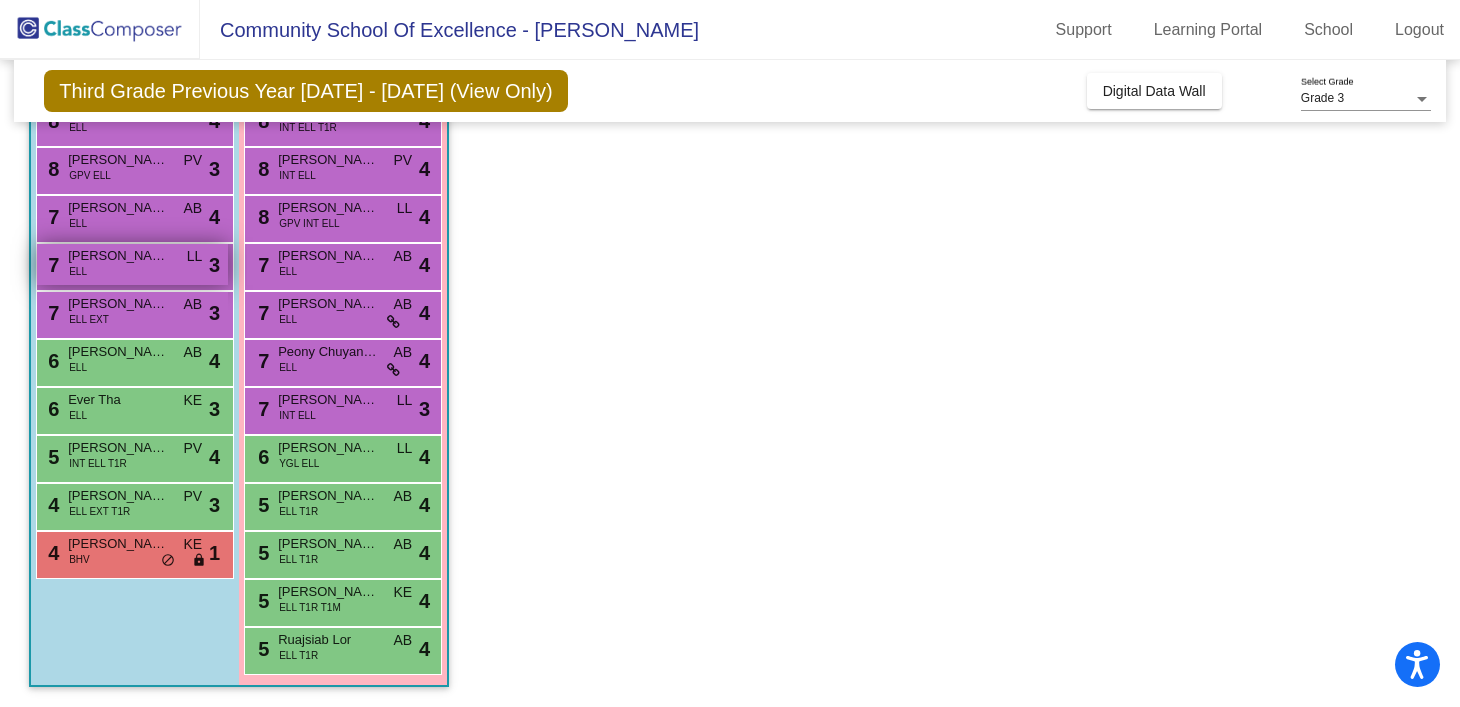 click on "7 Andy Vang ELL LL lock do_not_disturb_alt 3" at bounding box center [132, 264] 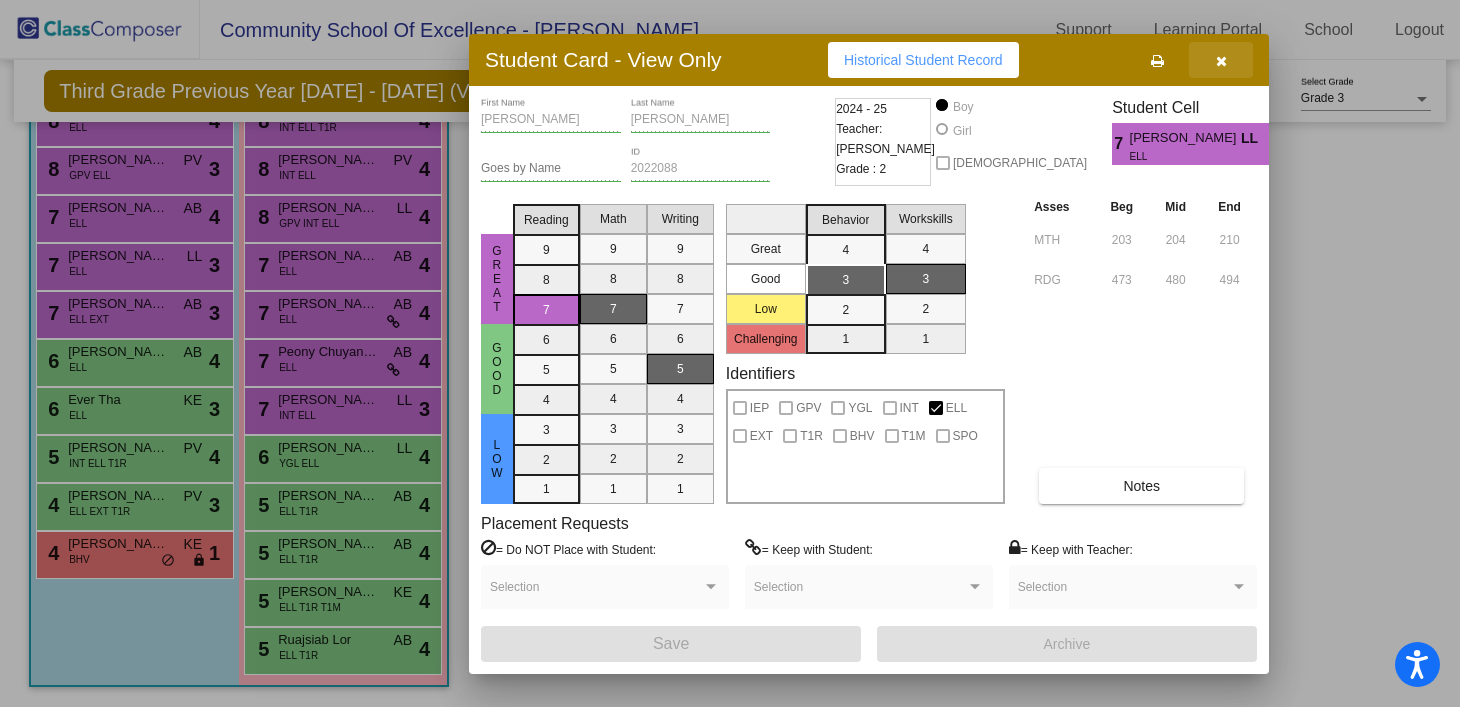 click at bounding box center (1221, 60) 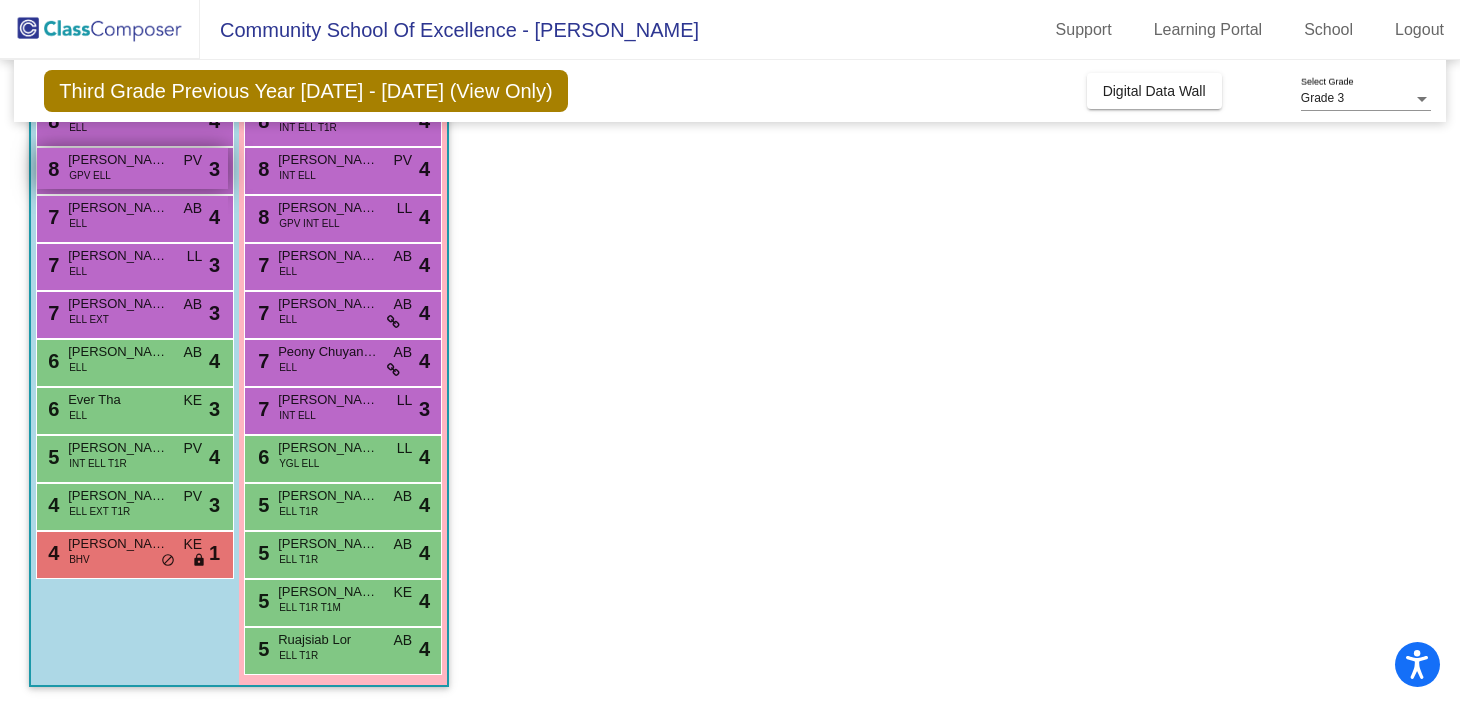 click on "GPV ELL" at bounding box center (90, 175) 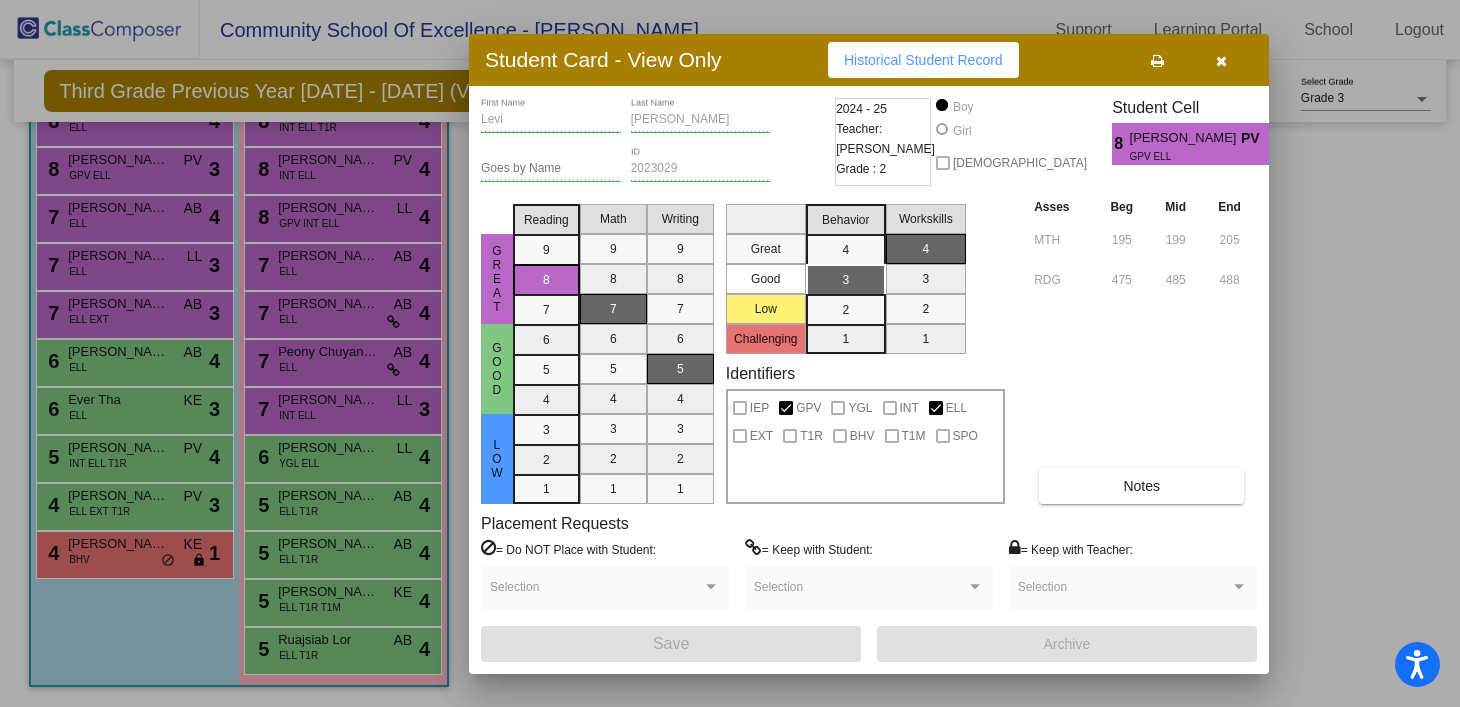 click at bounding box center (1221, 60) 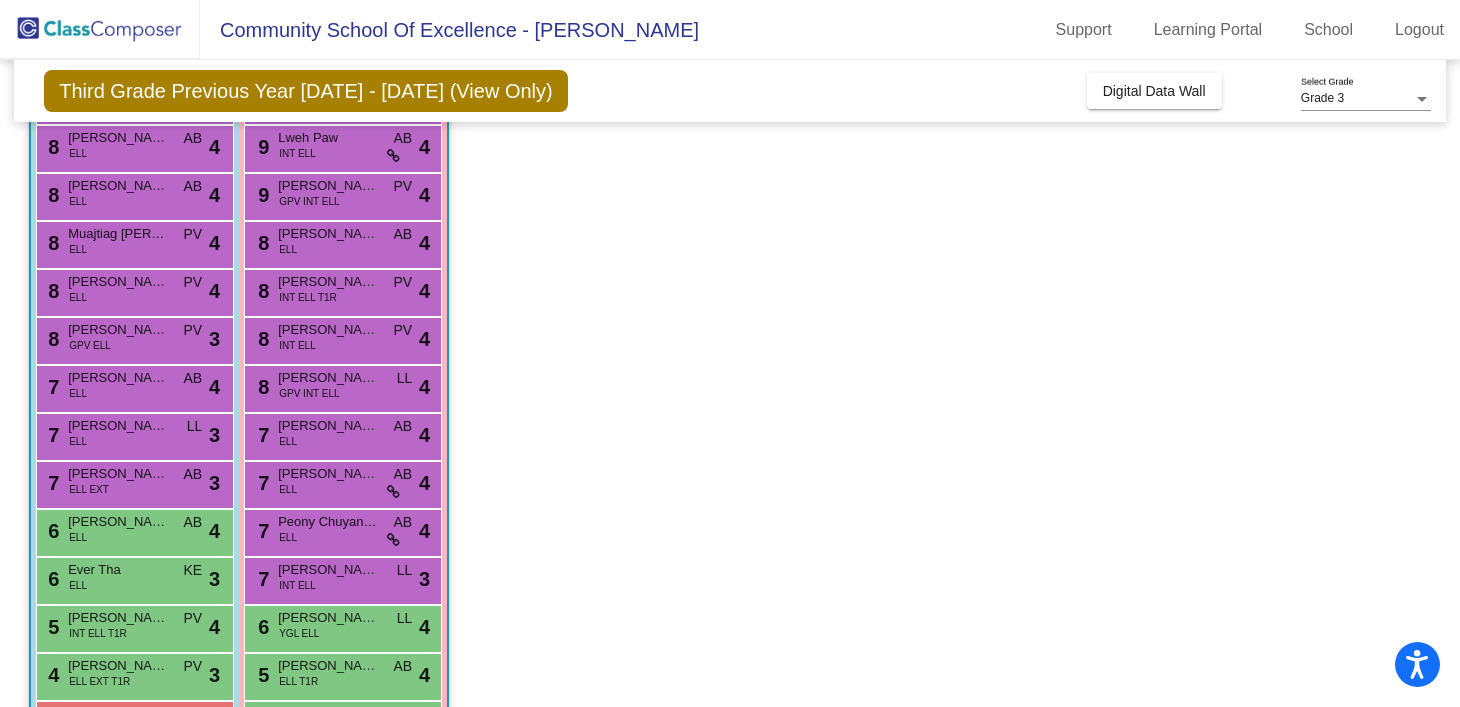 scroll, scrollTop: 244, scrollLeft: 0, axis: vertical 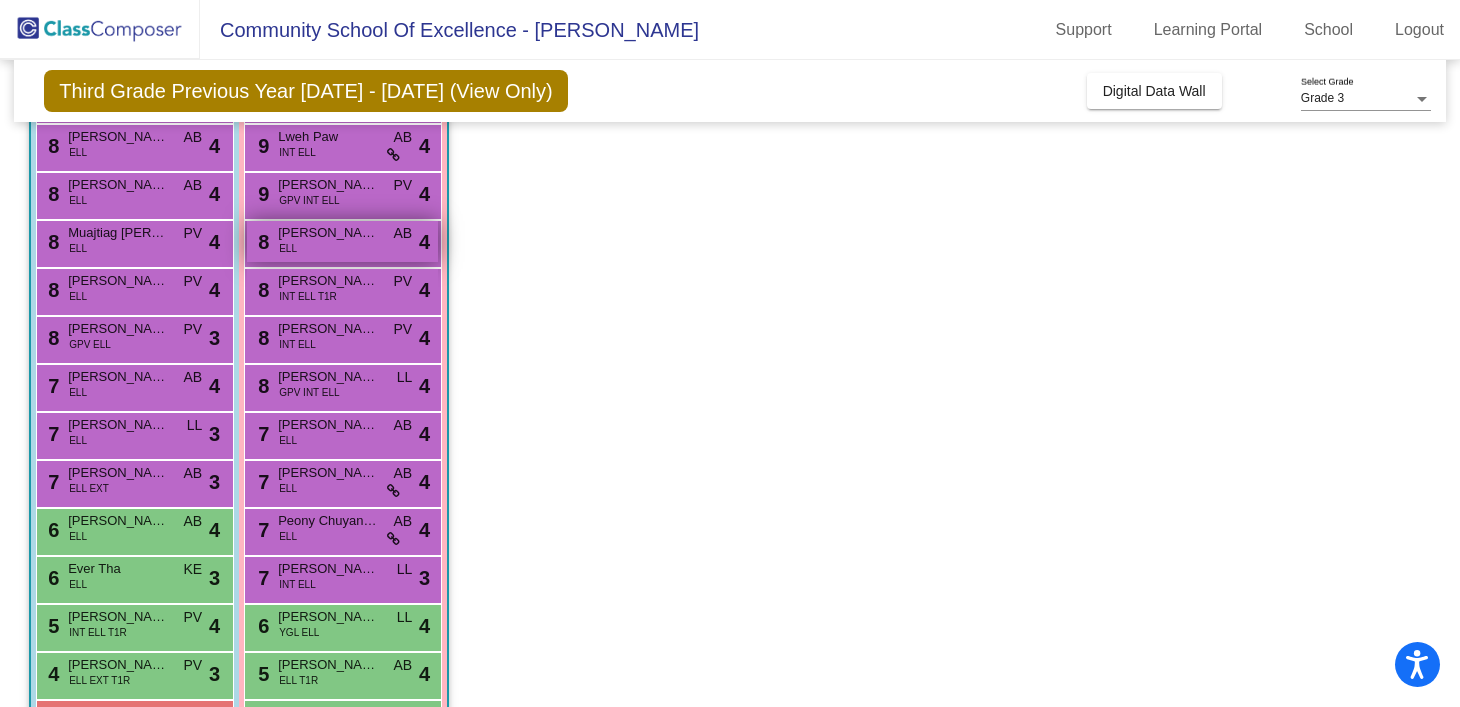 click on "8 Arianna Lee ELL AB lock do_not_disturb_alt 4" at bounding box center [342, 241] 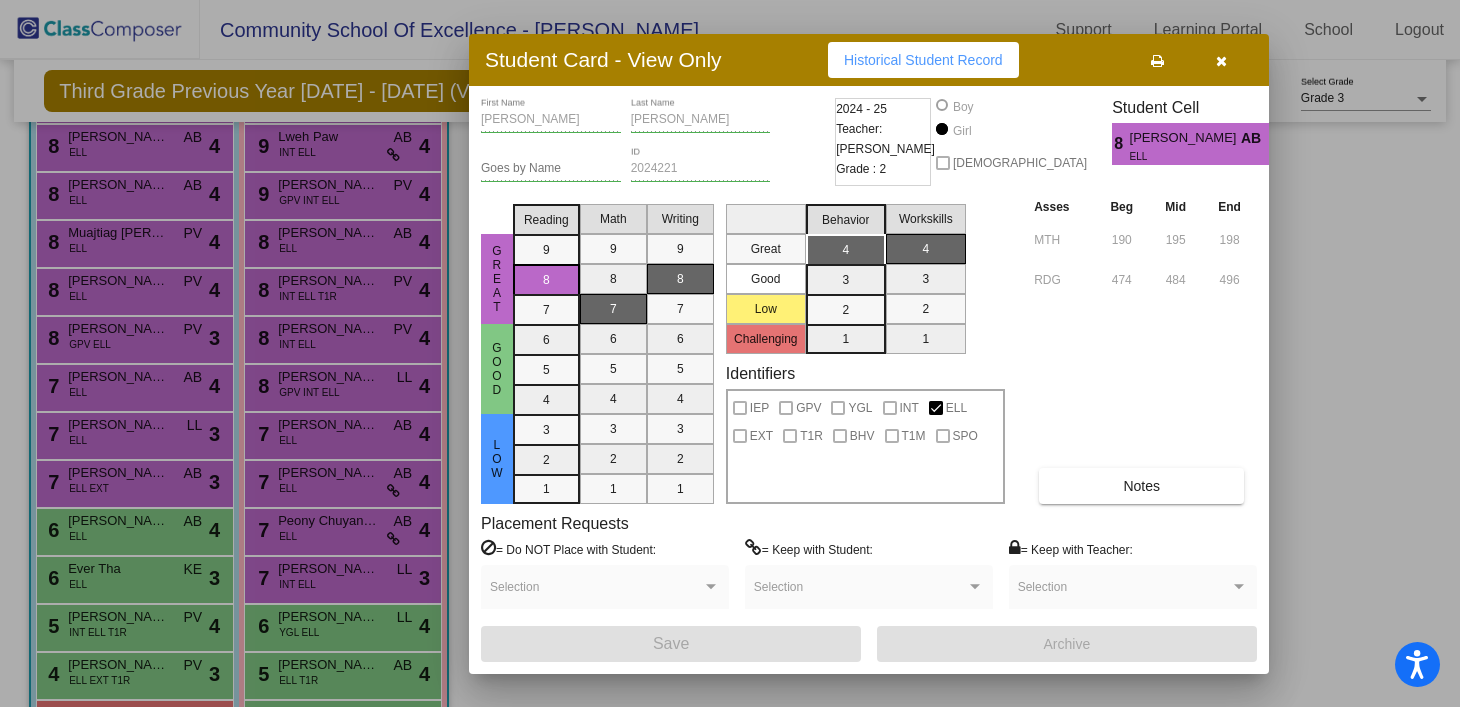 click at bounding box center [1221, 61] 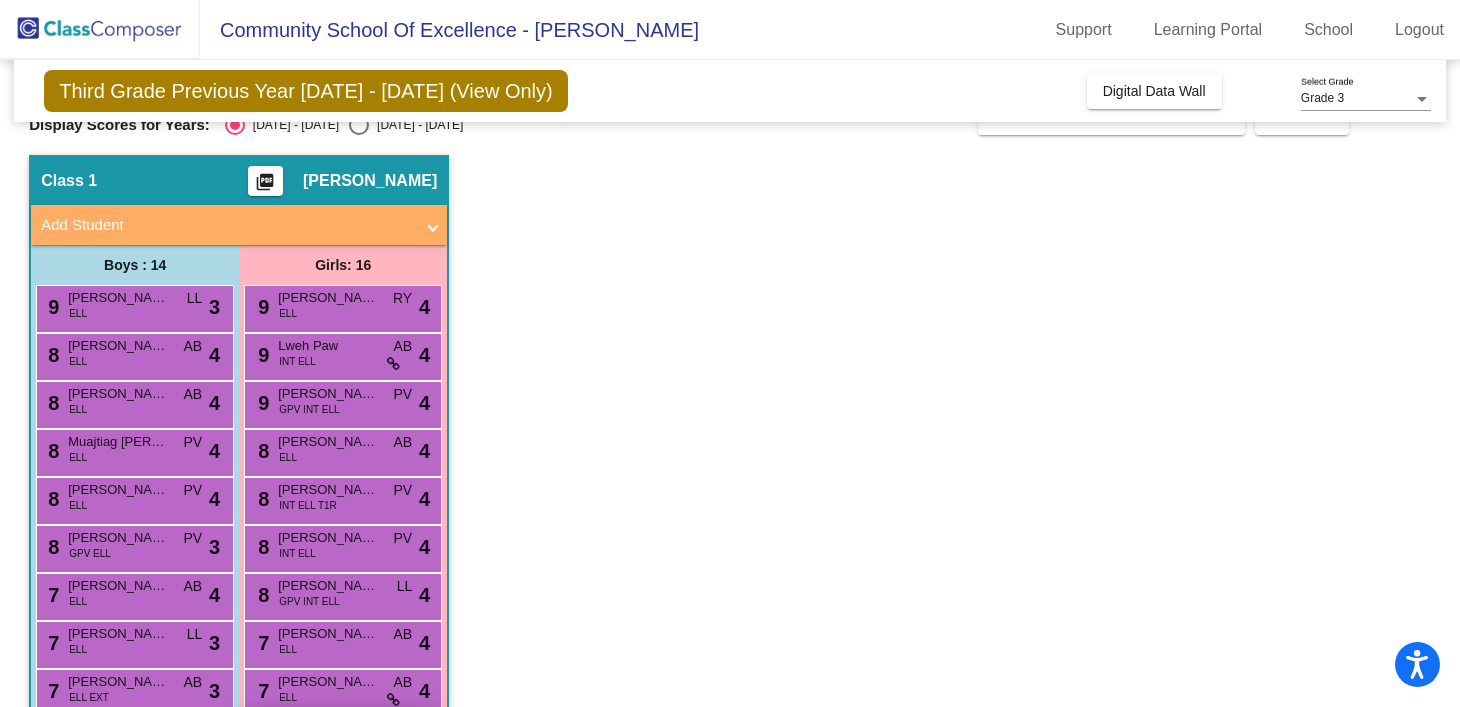scroll, scrollTop: 0, scrollLeft: 0, axis: both 